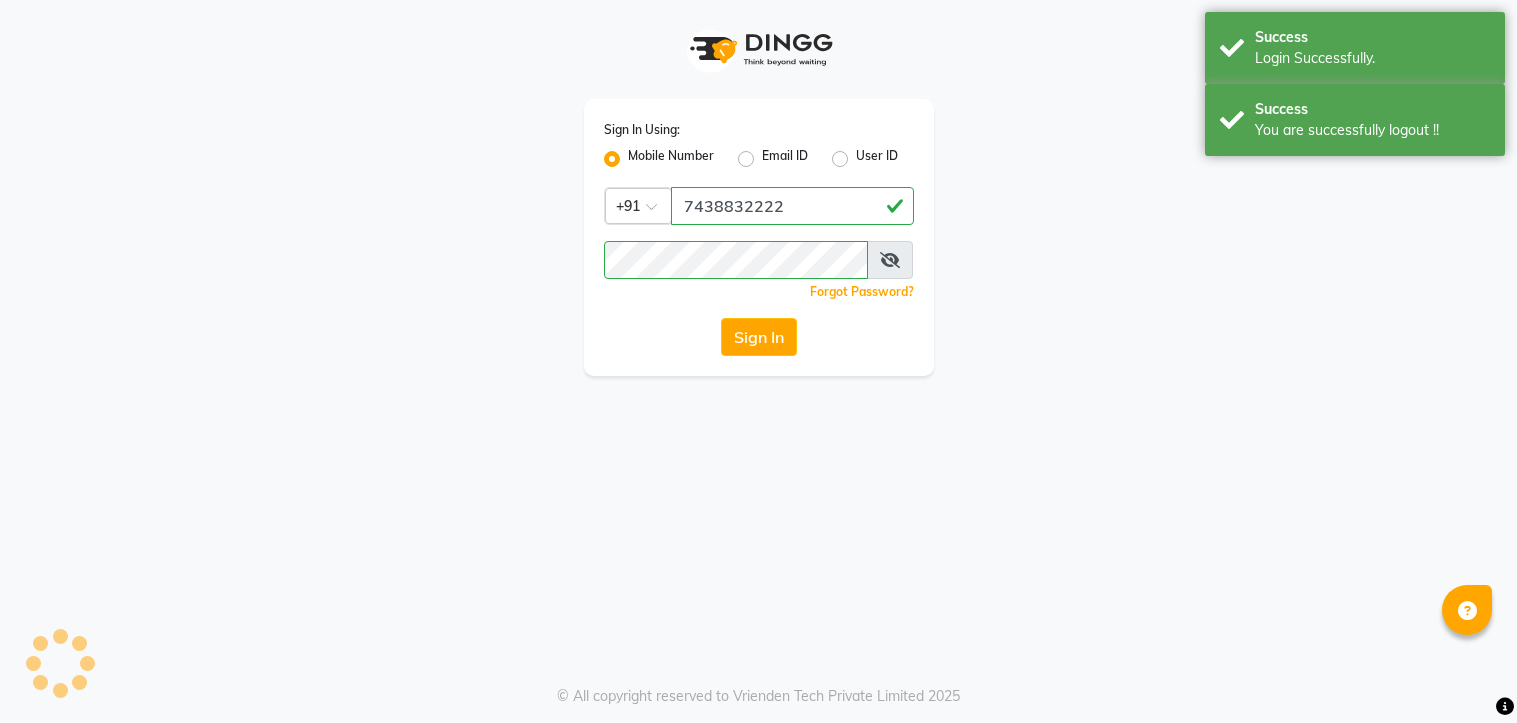 scroll, scrollTop: 0, scrollLeft: 0, axis: both 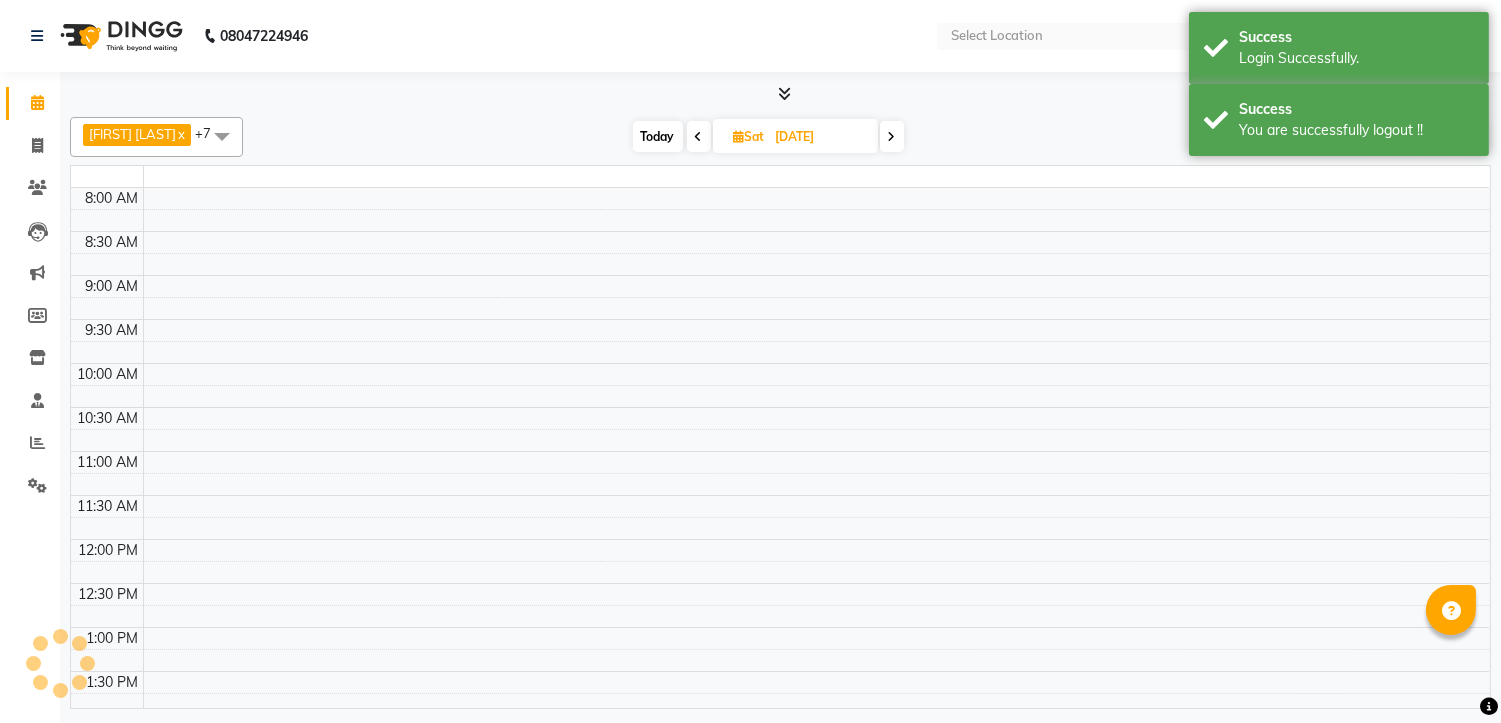 select on "en" 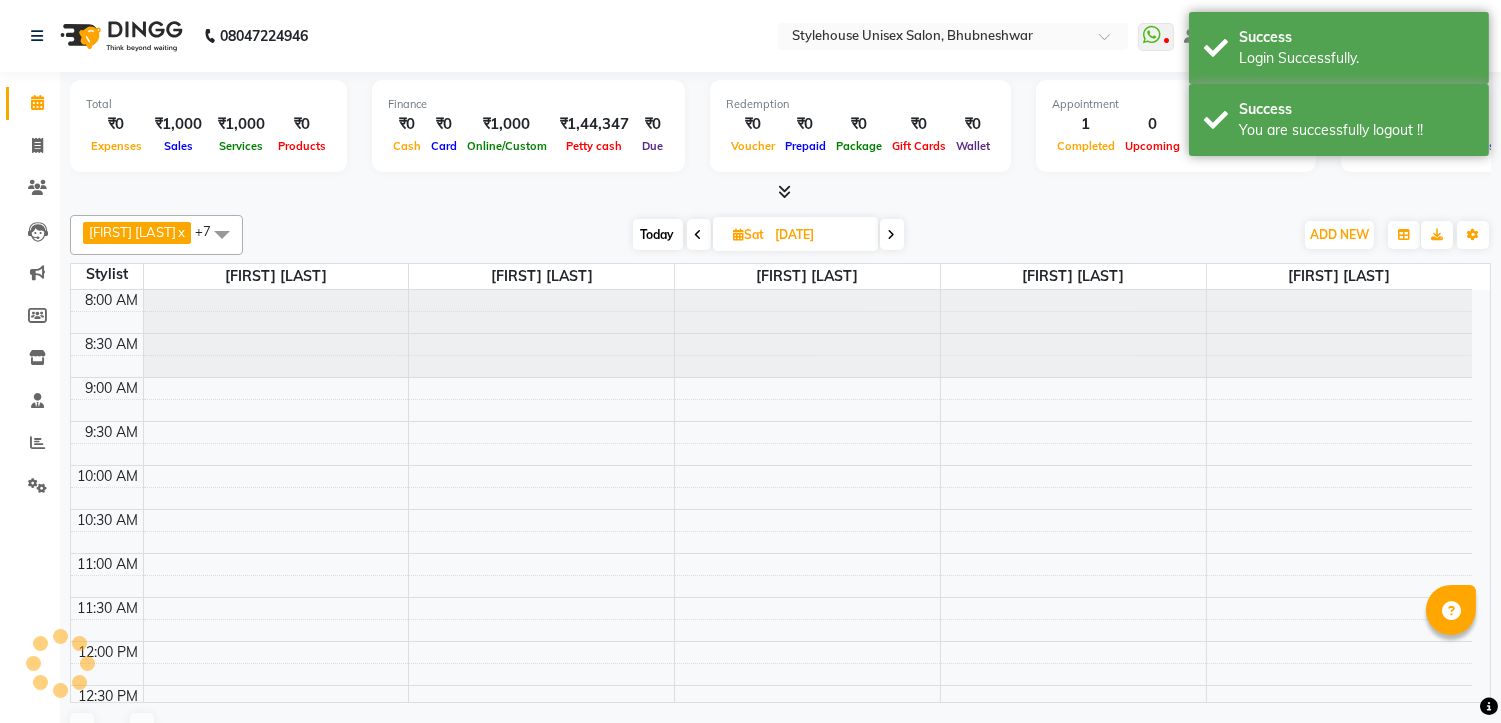 scroll, scrollTop: 531, scrollLeft: 0, axis: vertical 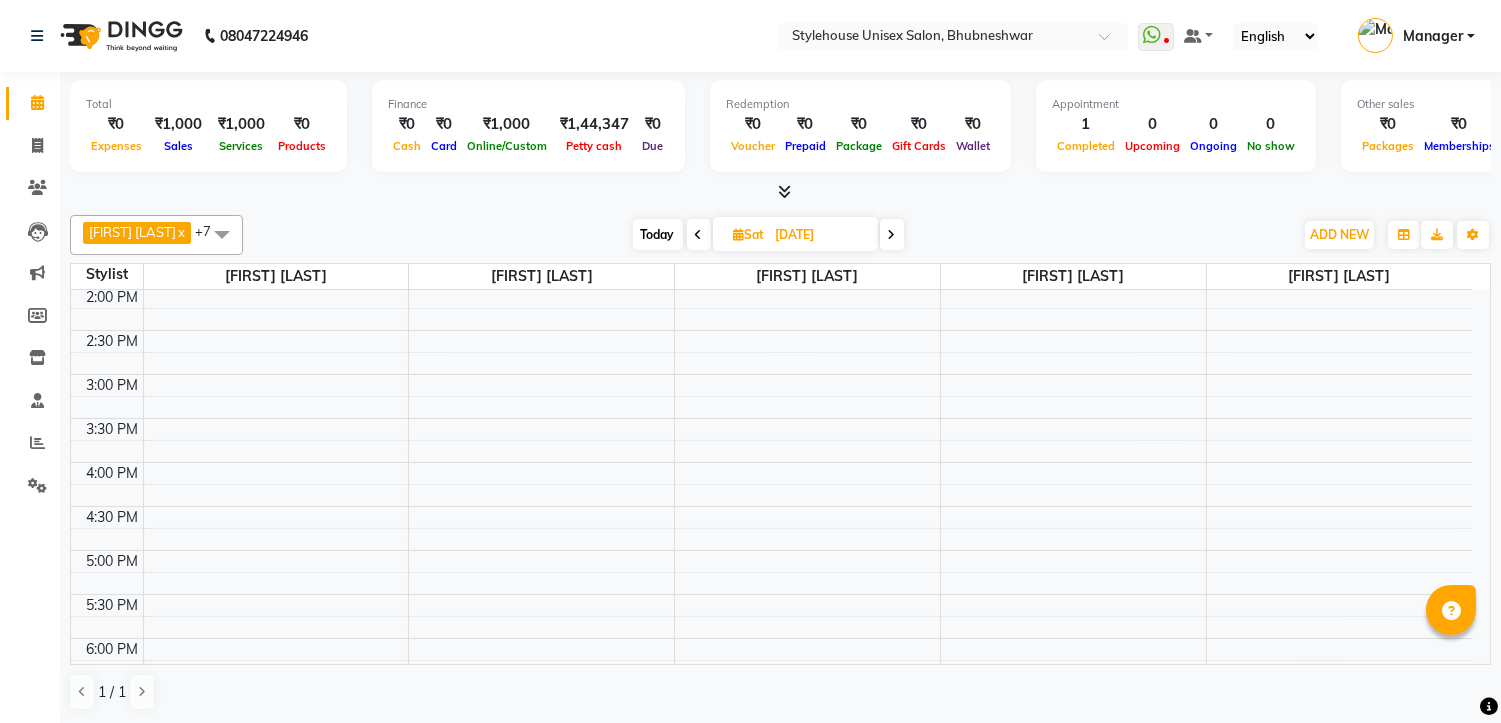 click at bounding box center (222, 234) 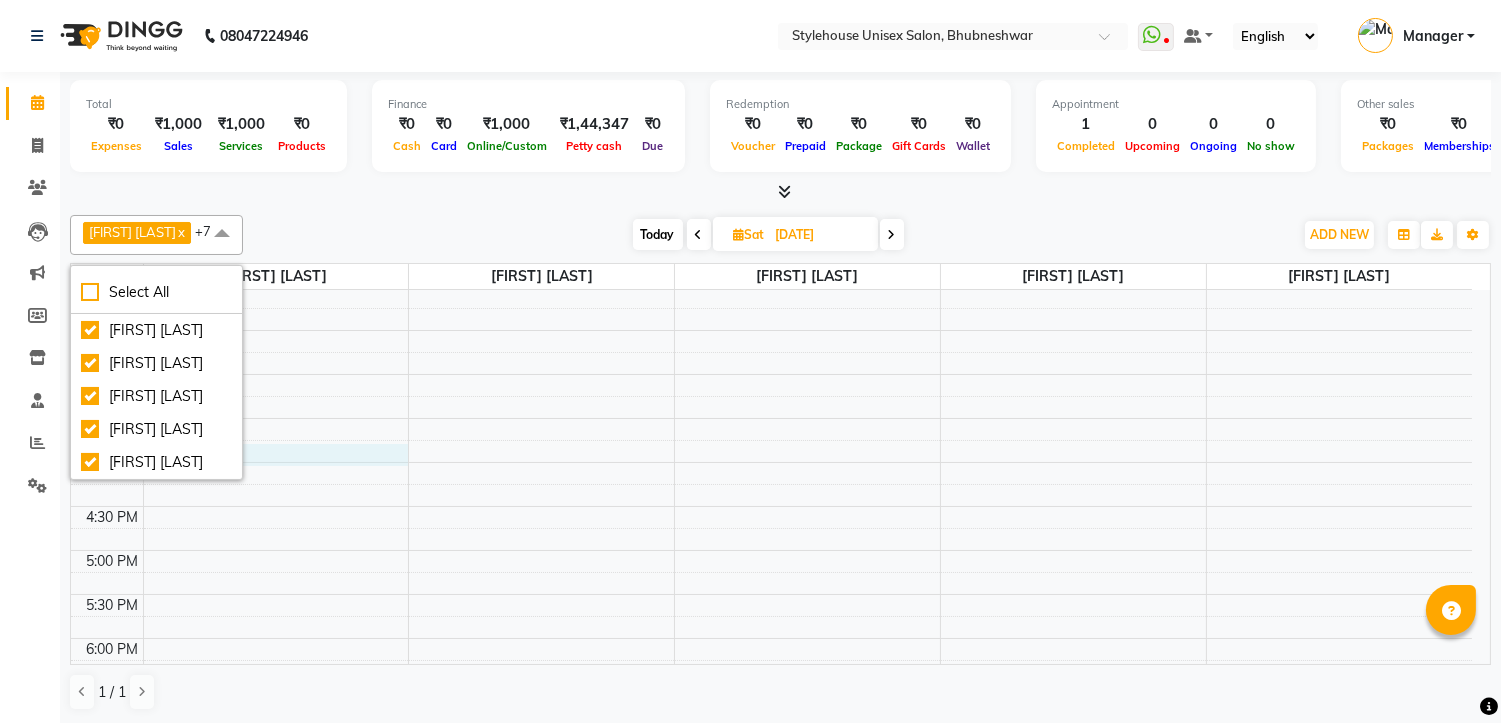 click on "8:00 AM 8:30 AM 9:00 AM 9:30 AM 10:00 AM 10:30 AM 11:00 AM 11:30 AM 12:00 PM 12:30 PM 1:00 PM 1:30 PM 2:00 PM 2:30 PM 3:00 PM 3:30 PM 4:00 PM 4:30 PM 5:00 PM 5:30 PM 6:00 PM 6:30 PM 7:00 PM 7:30 PM 8:00 PM 8:30 PM" at bounding box center [771, 330] 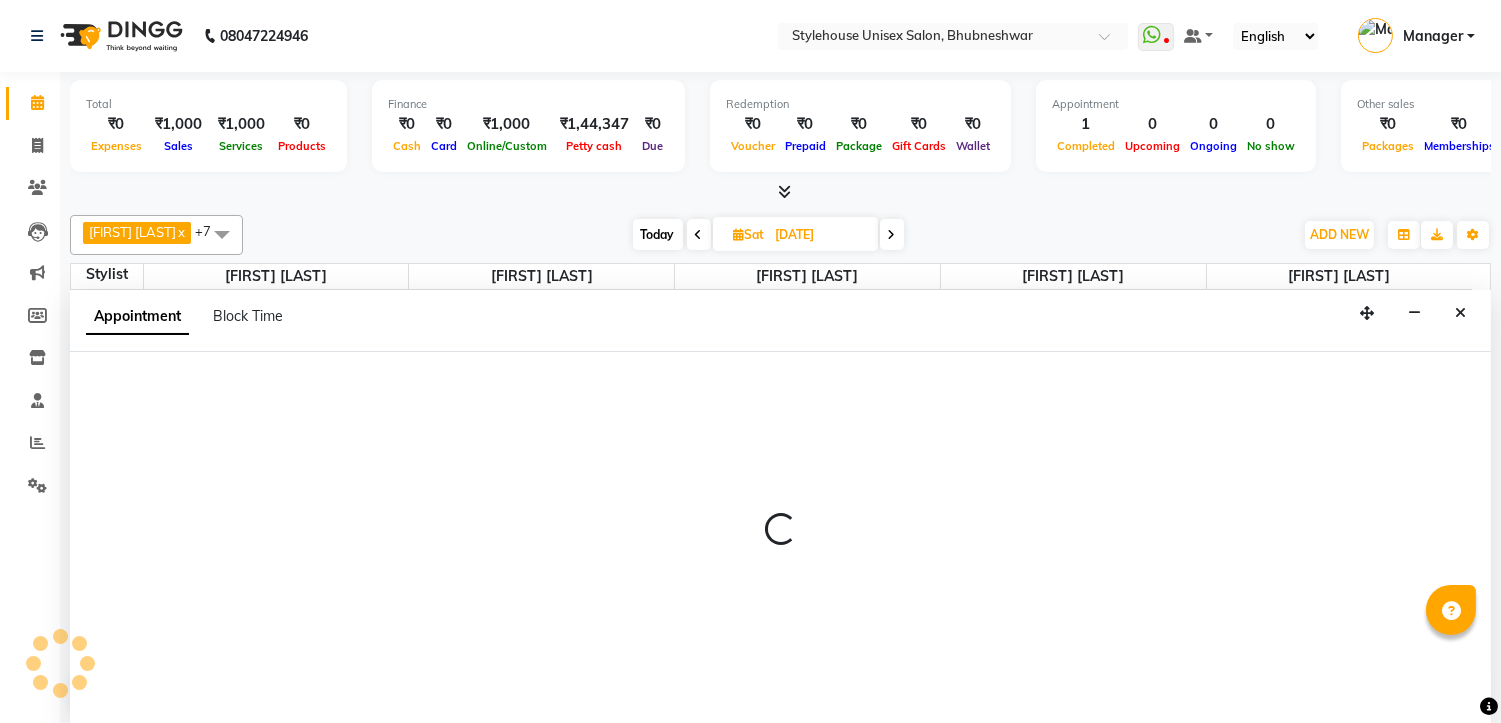 scroll, scrollTop: 1, scrollLeft: 0, axis: vertical 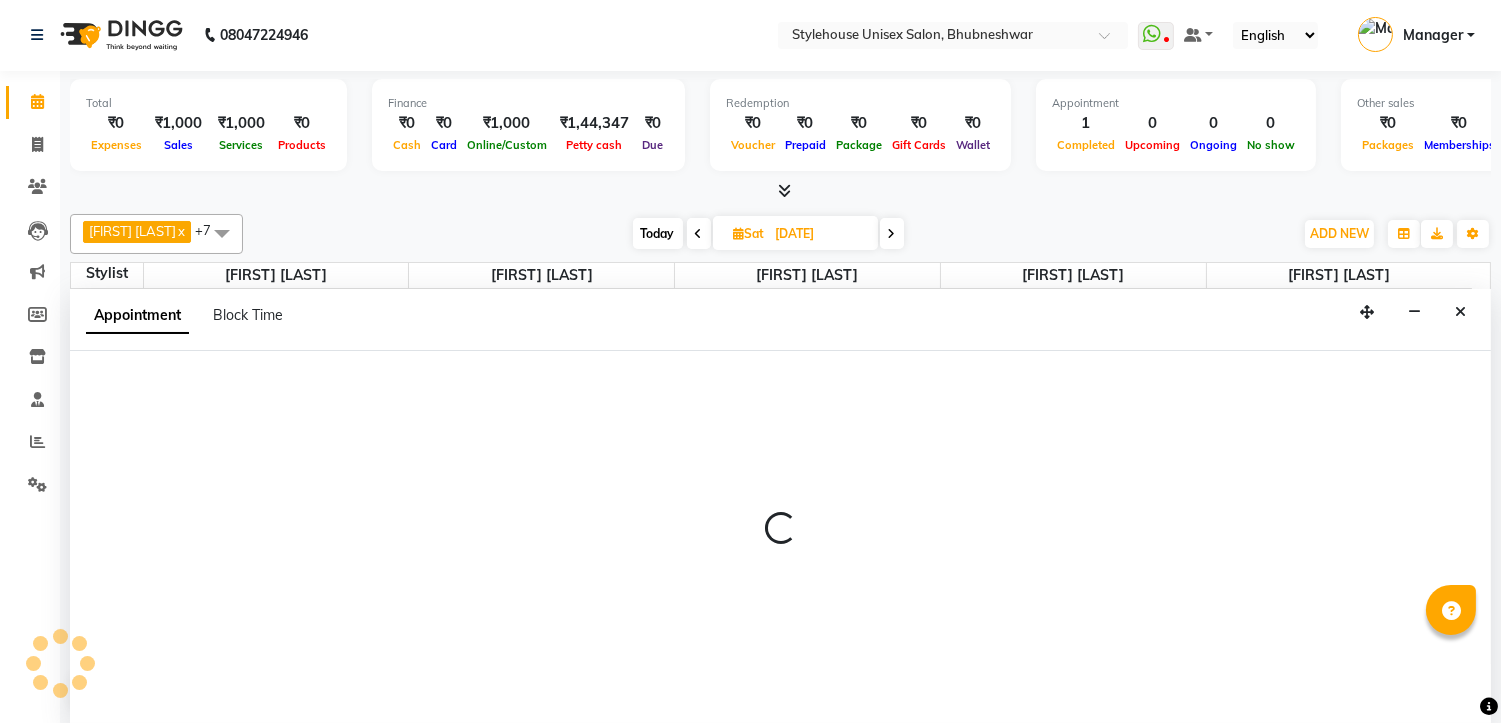 select on "69913" 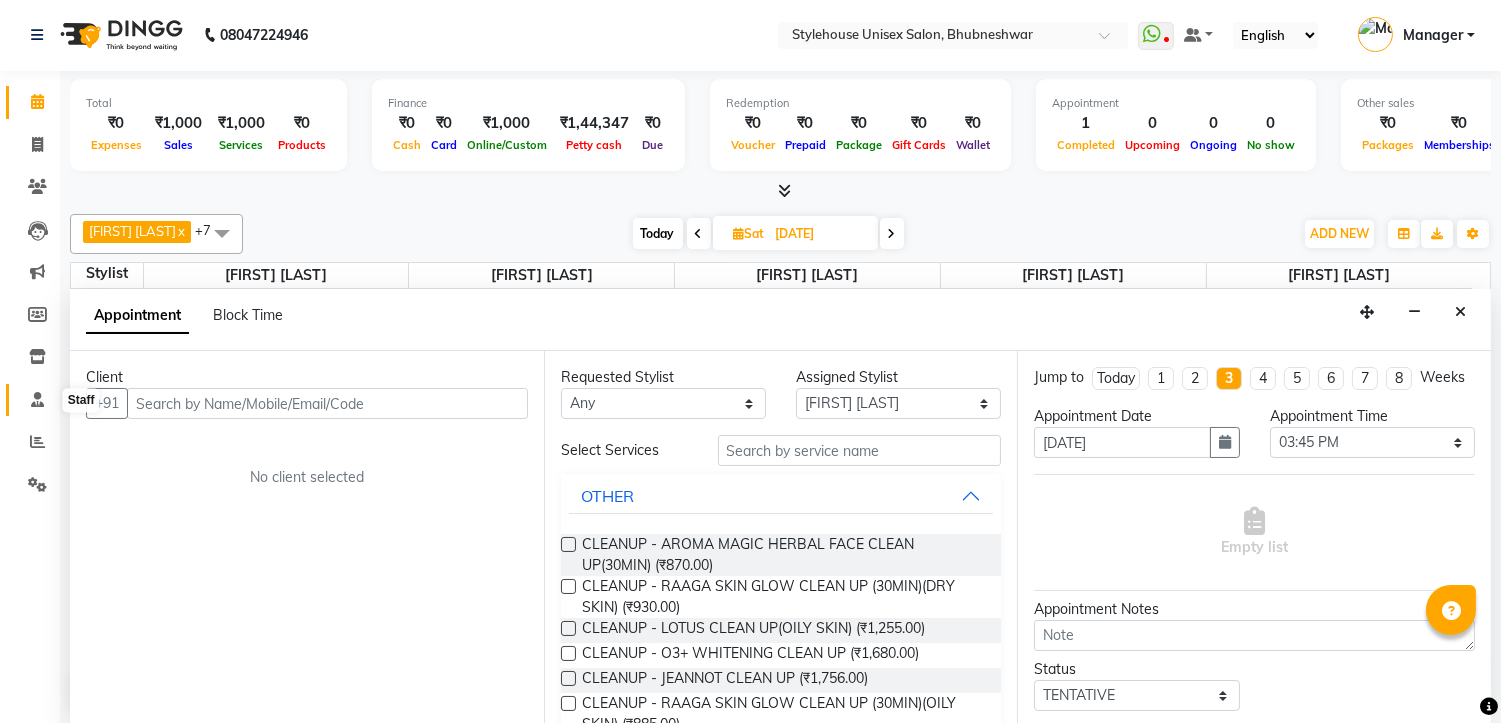 click 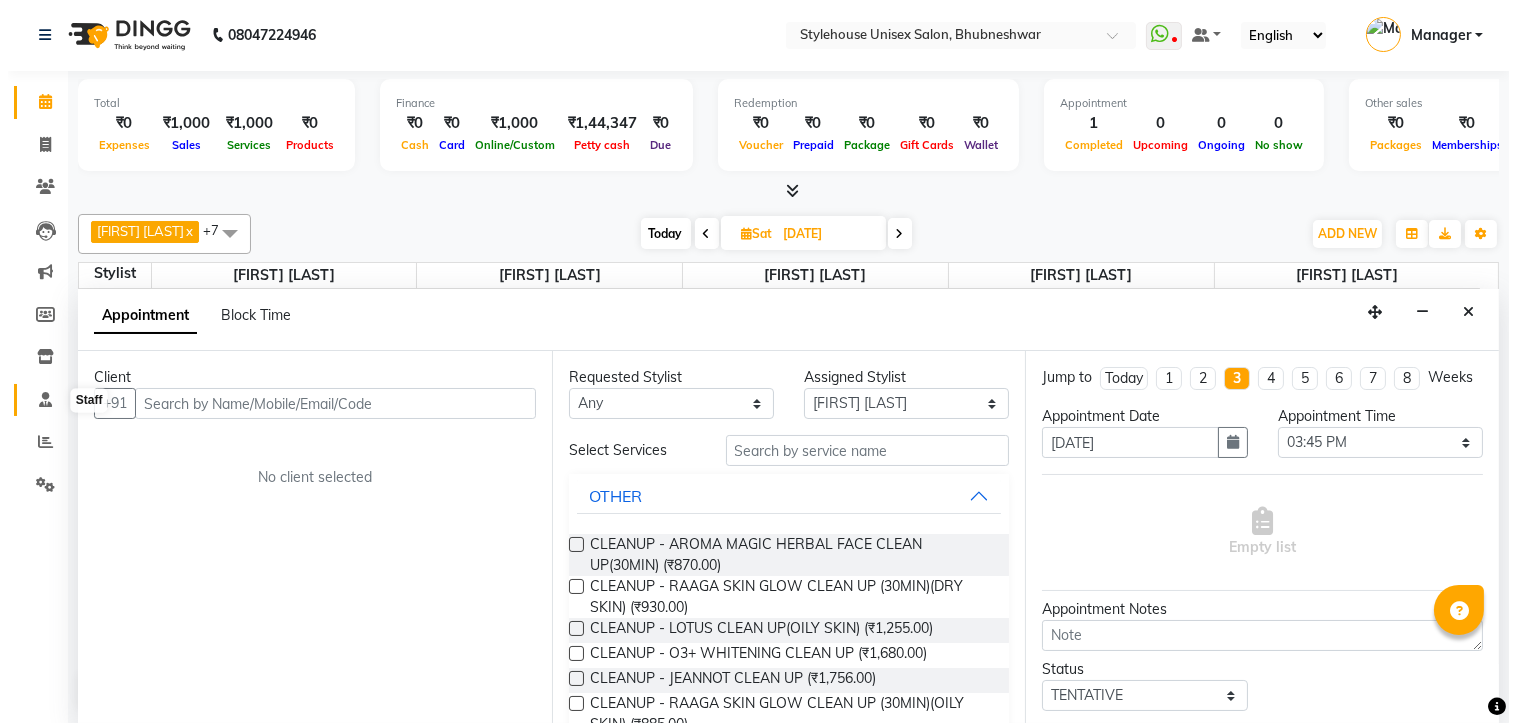 scroll, scrollTop: 0, scrollLeft: 0, axis: both 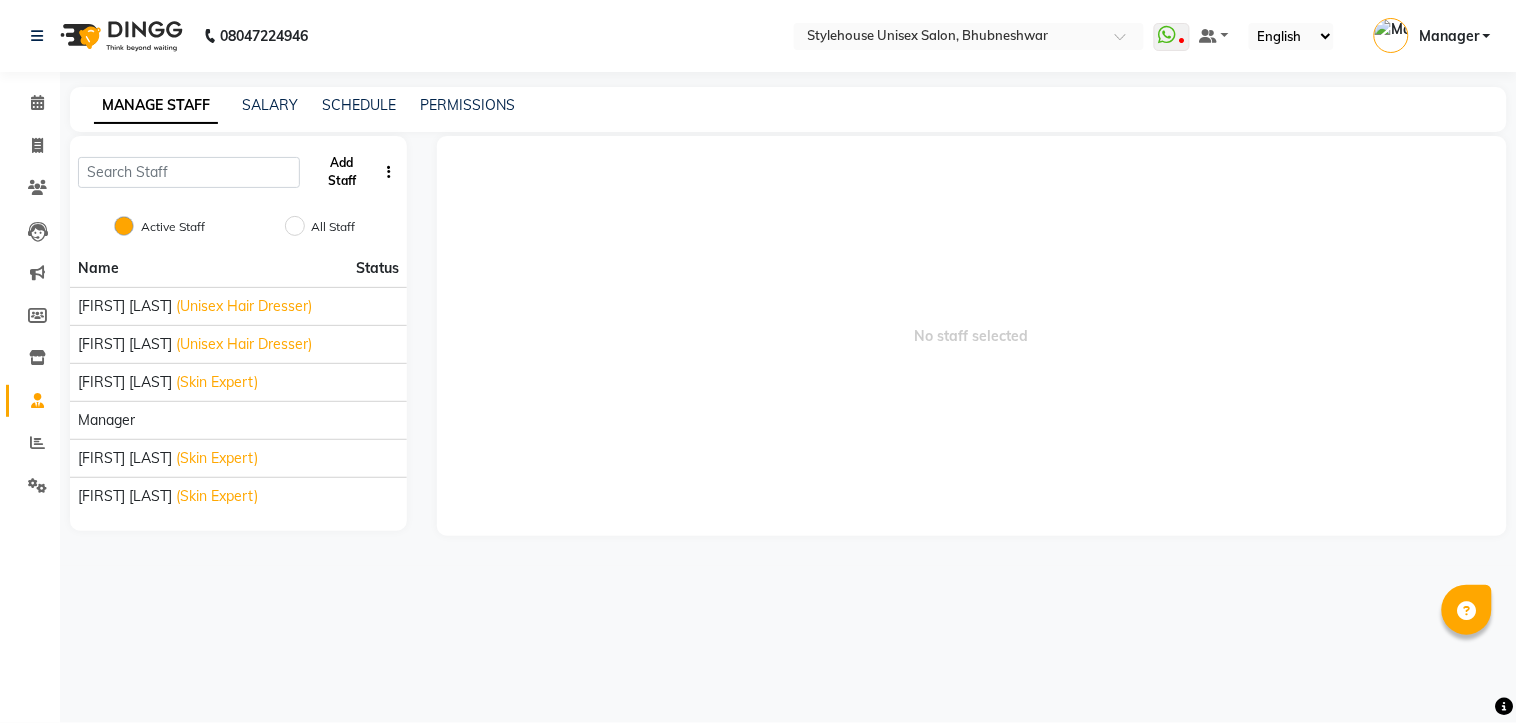 click on "Add Staff" 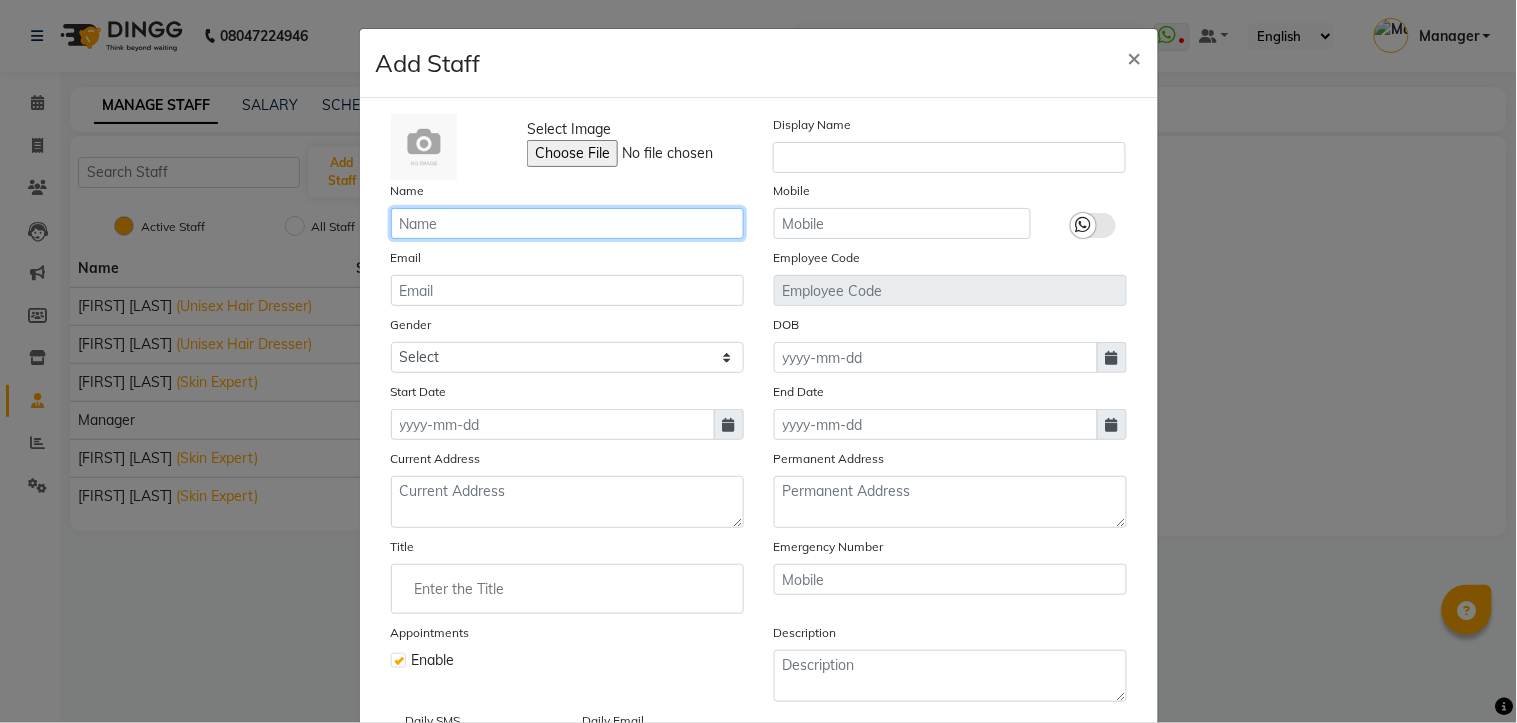 click 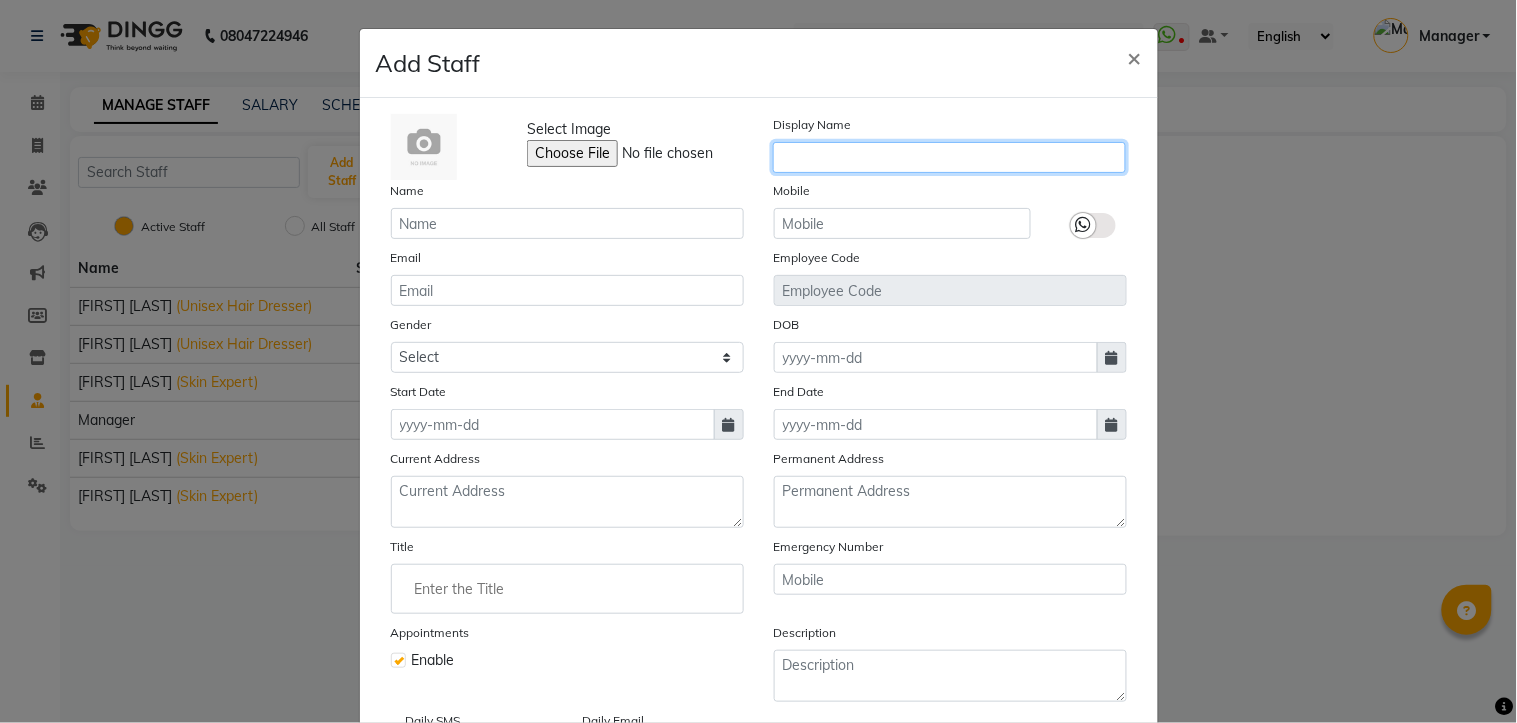 click 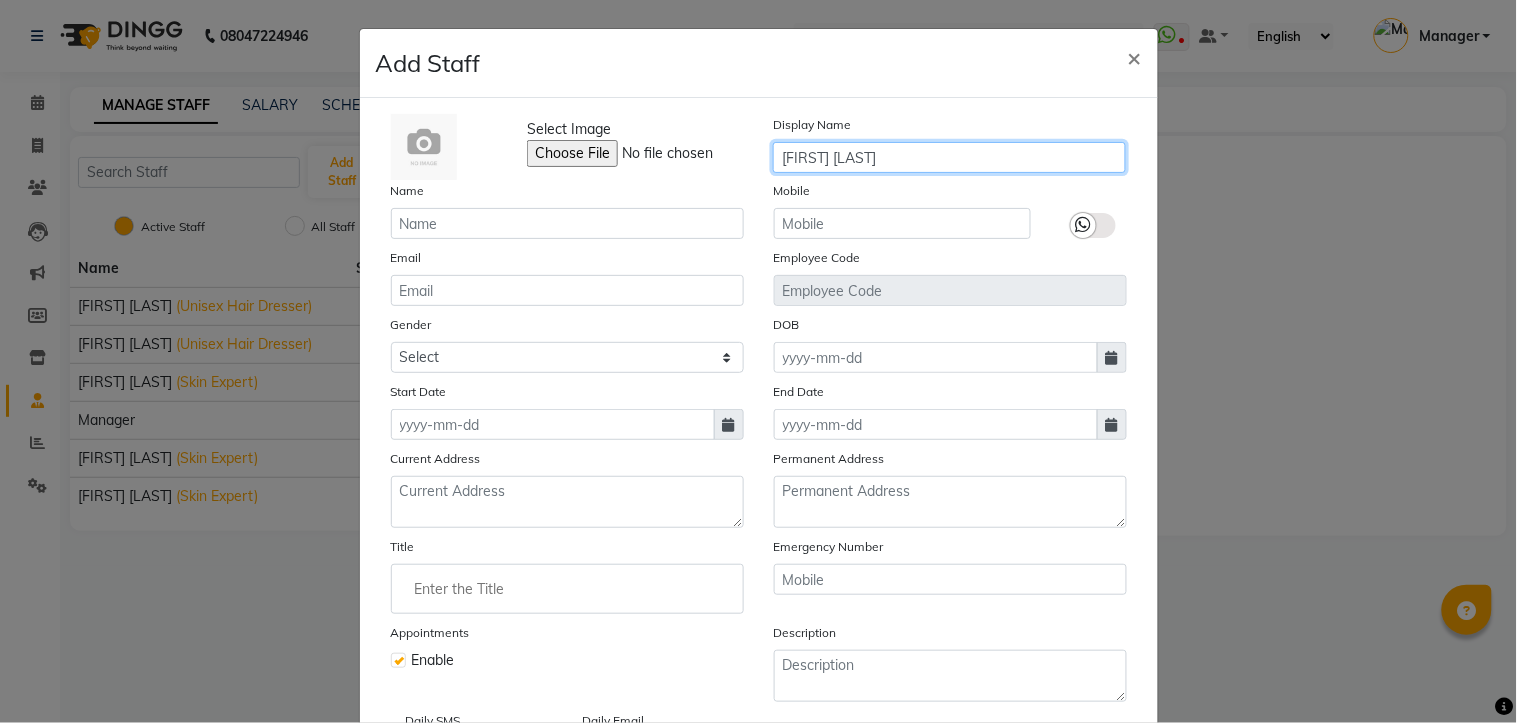 type on "[FIRST] [LAST]" 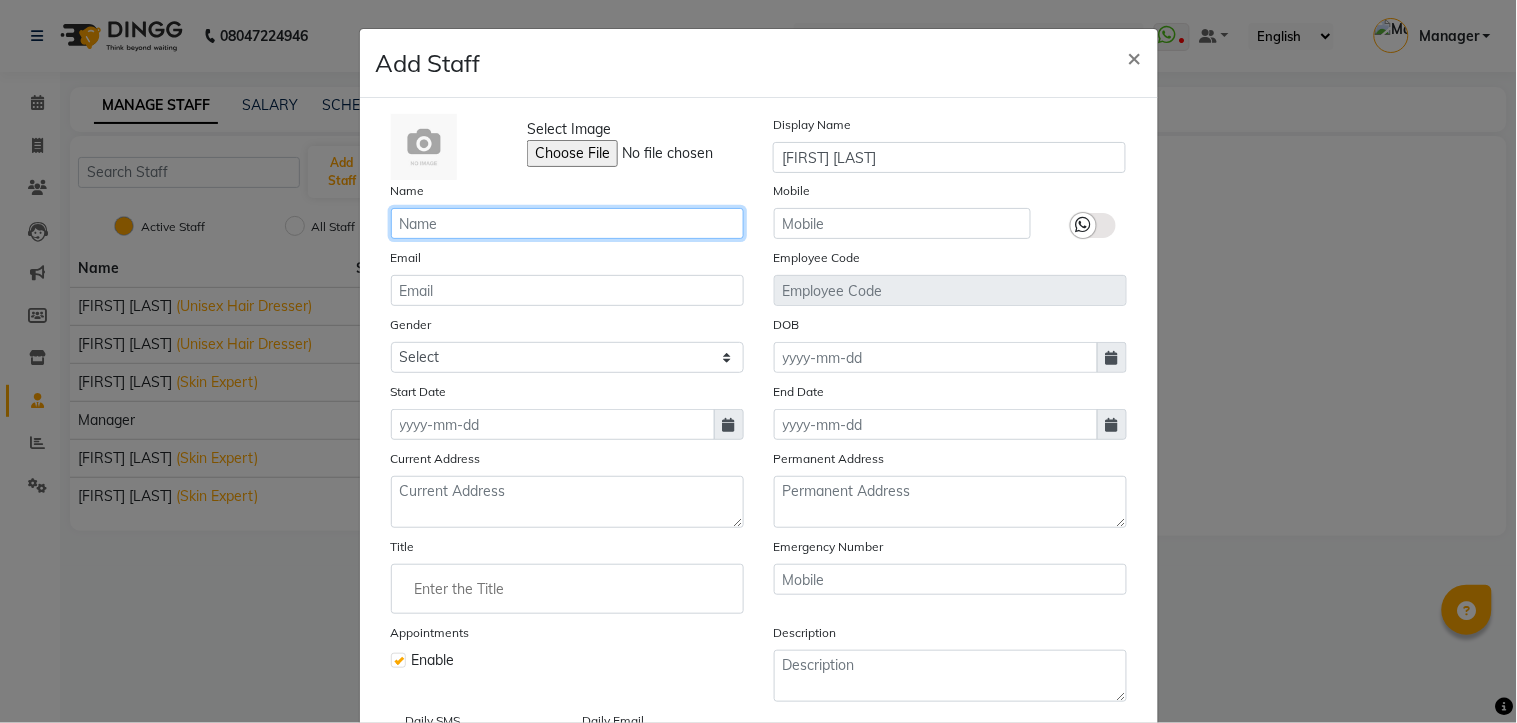click 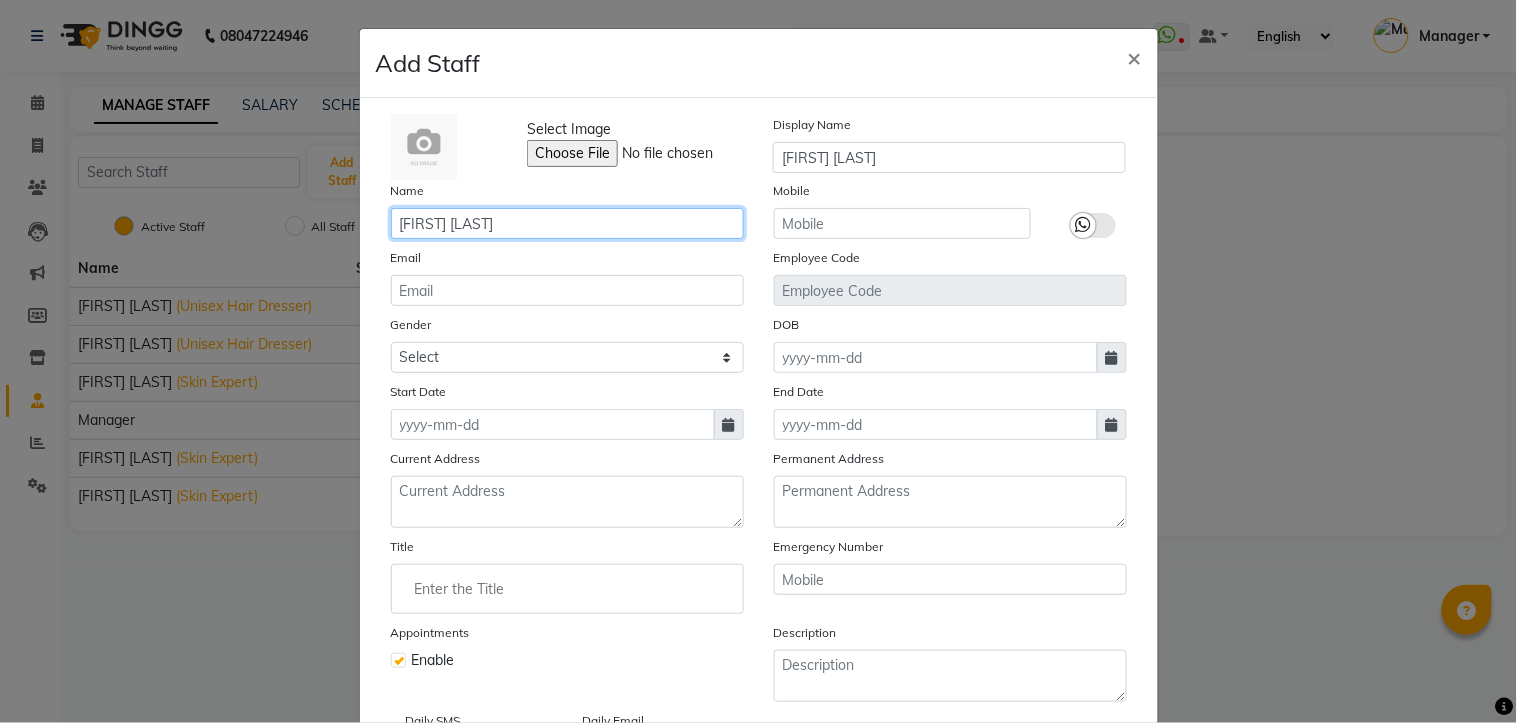 type on "[FIRST] [LAST]" 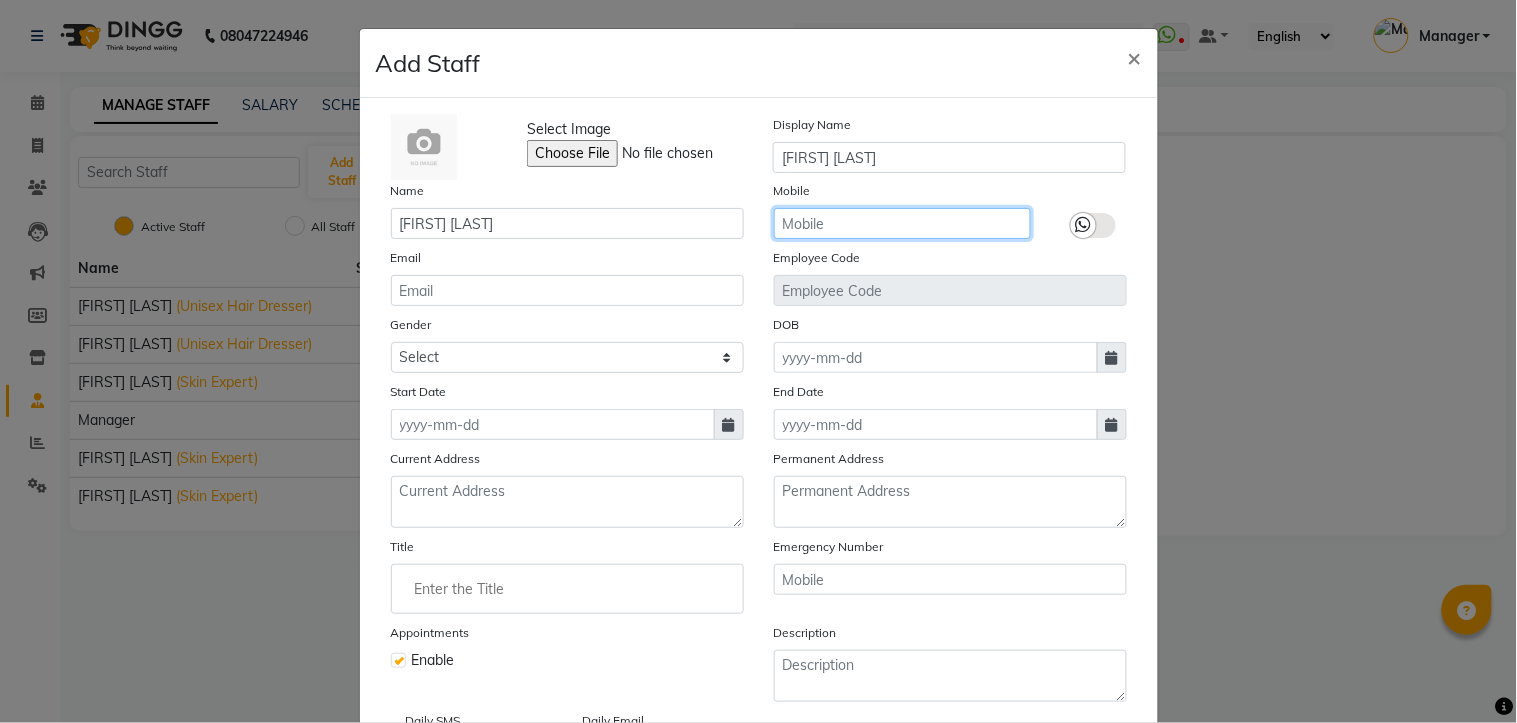 click 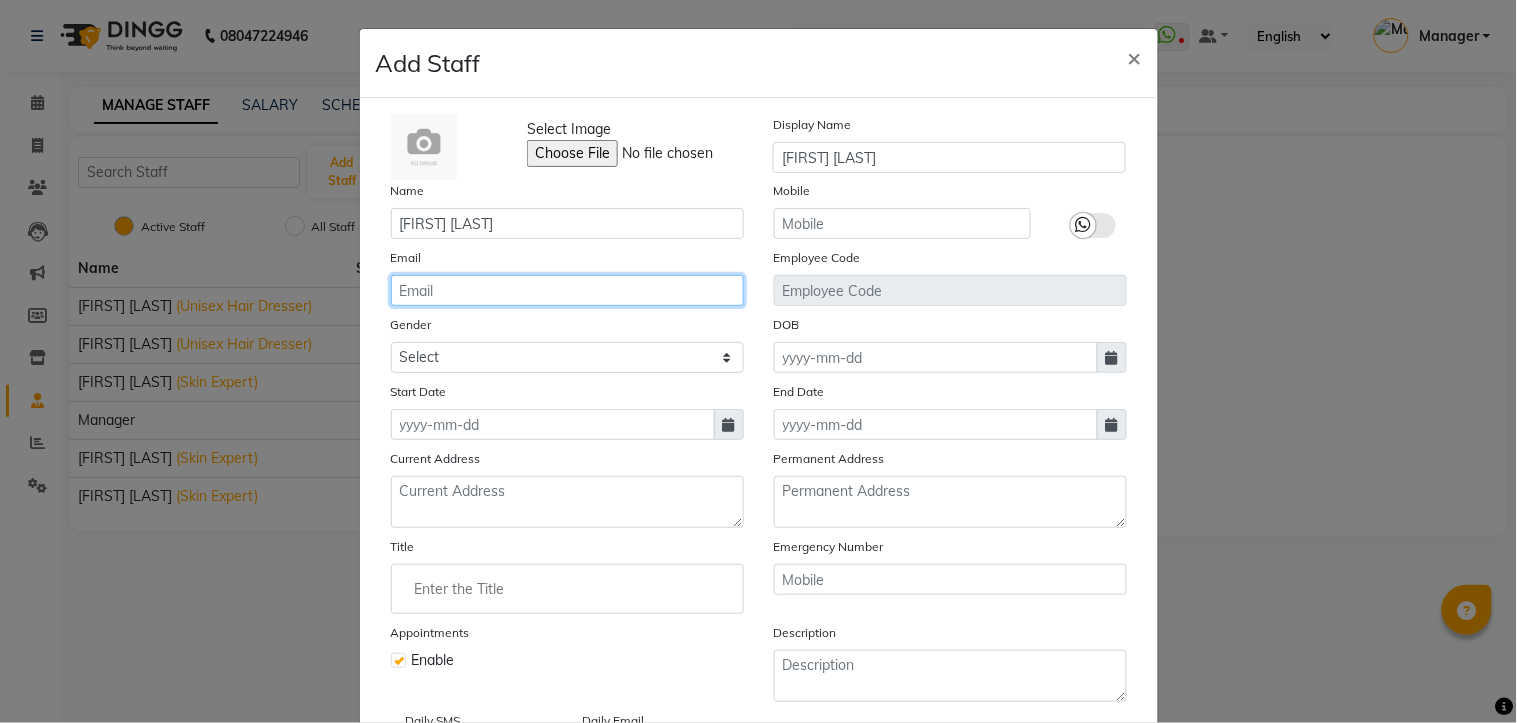 click 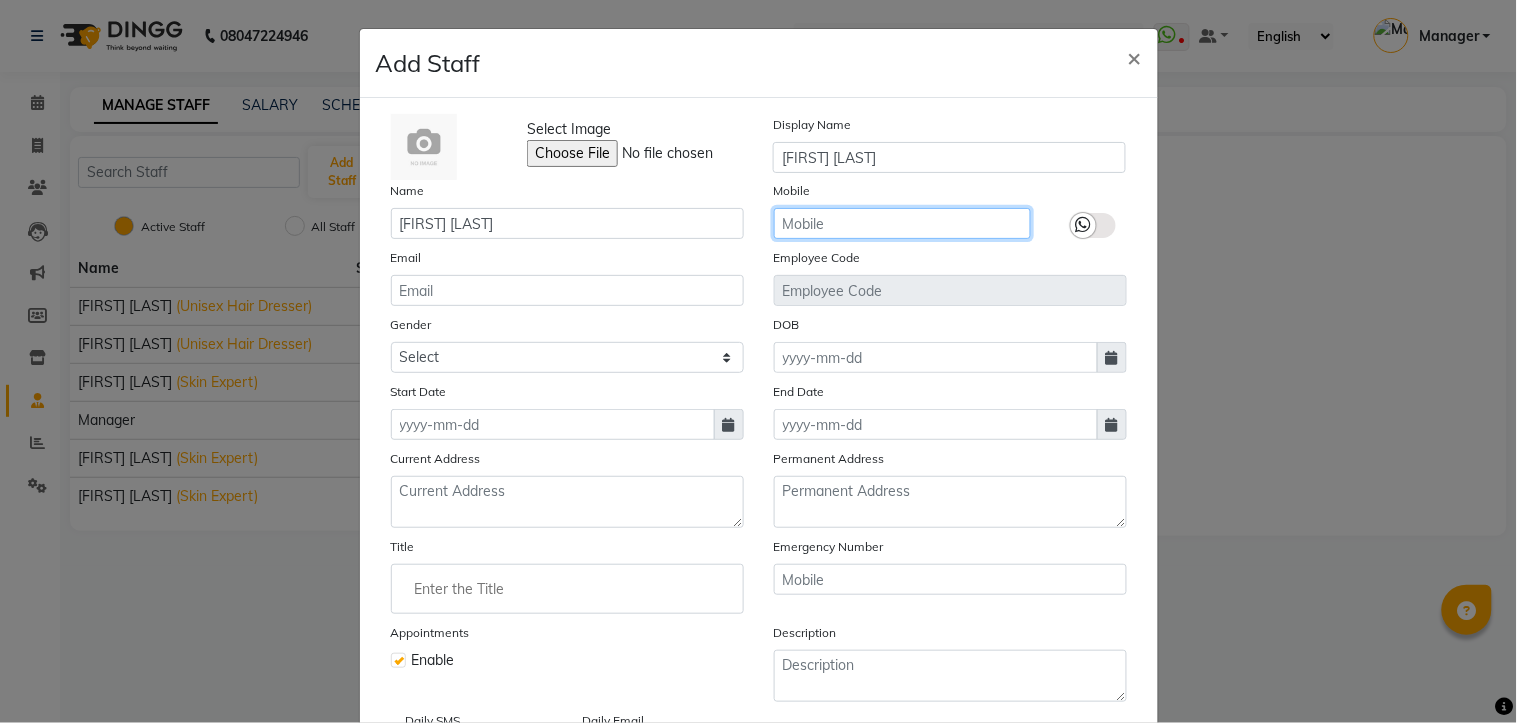 click 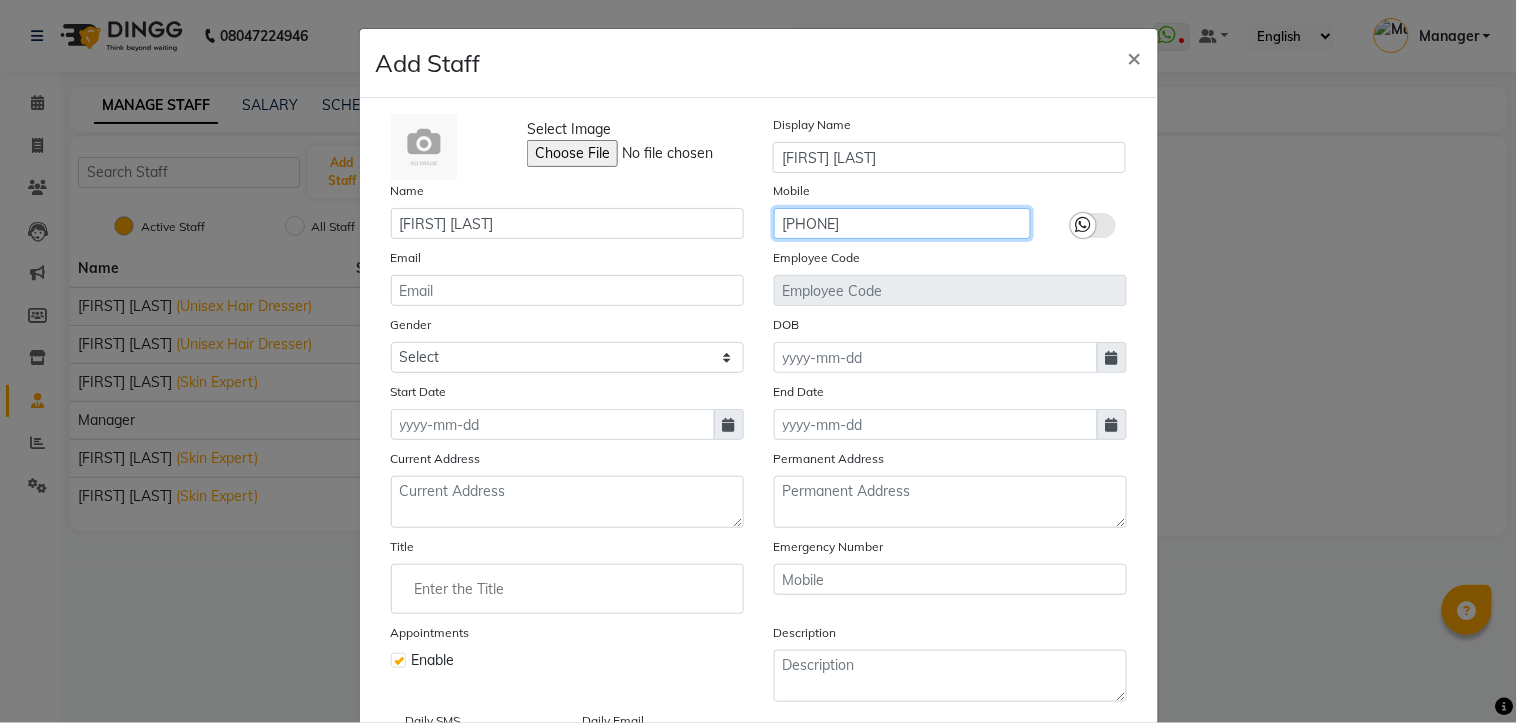 type on "[PHONE]" 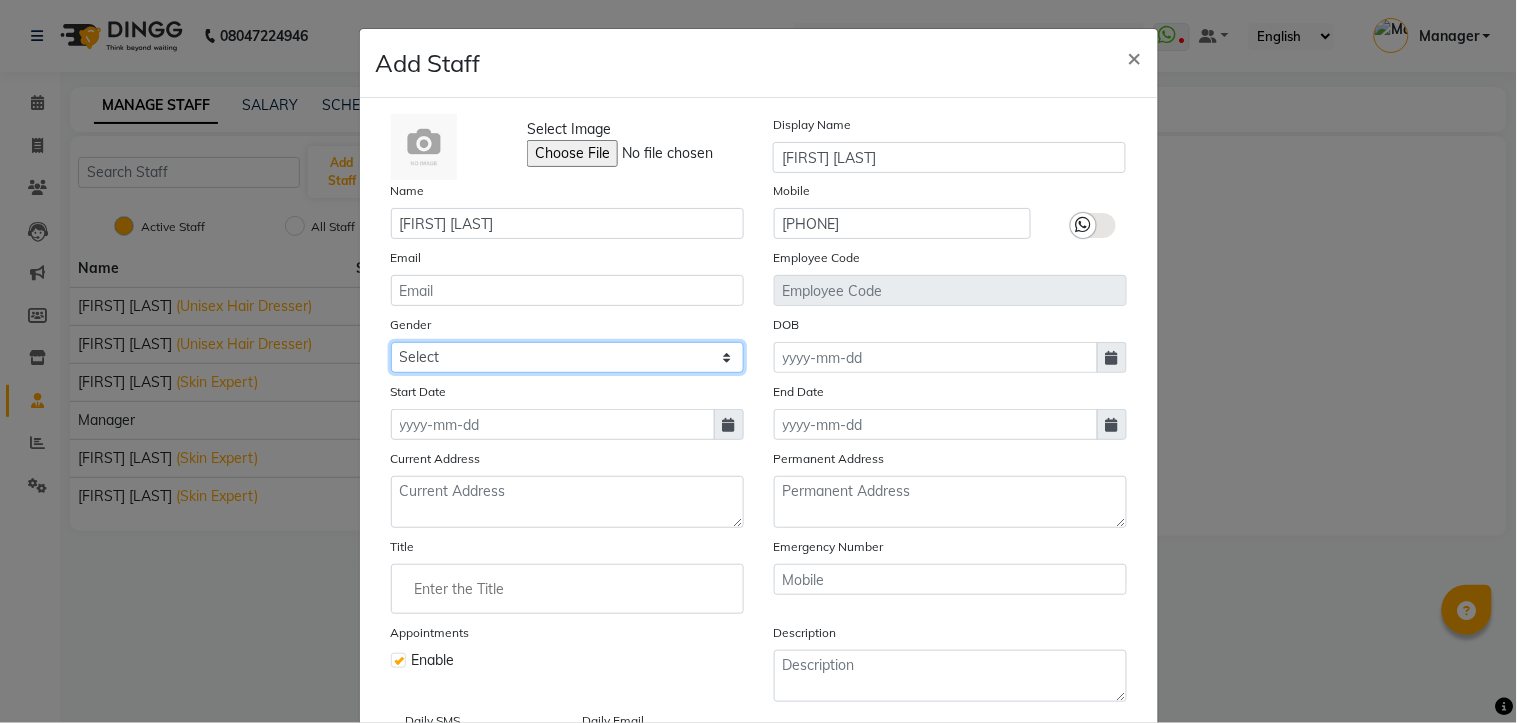 click on "Select Male Female Other Prefer Not To Say" 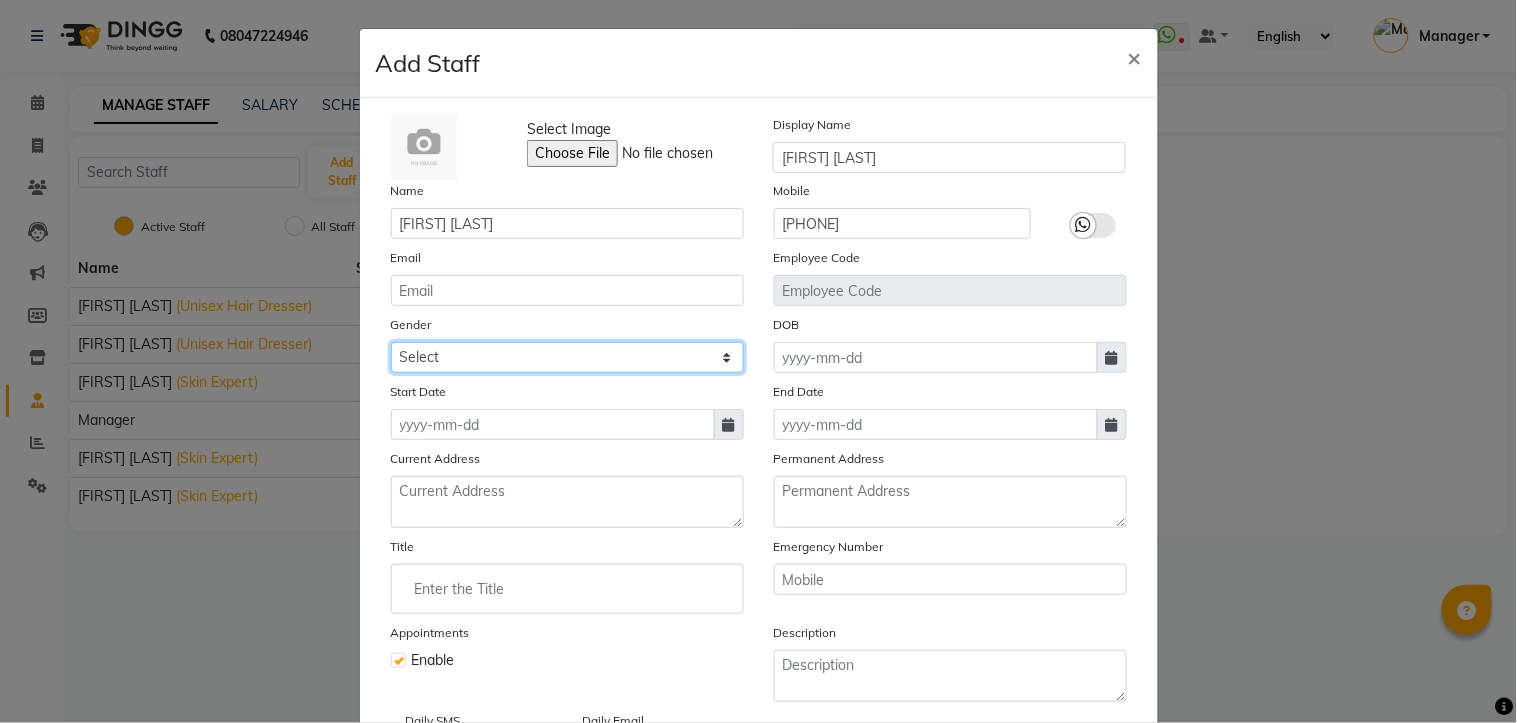 select on "male" 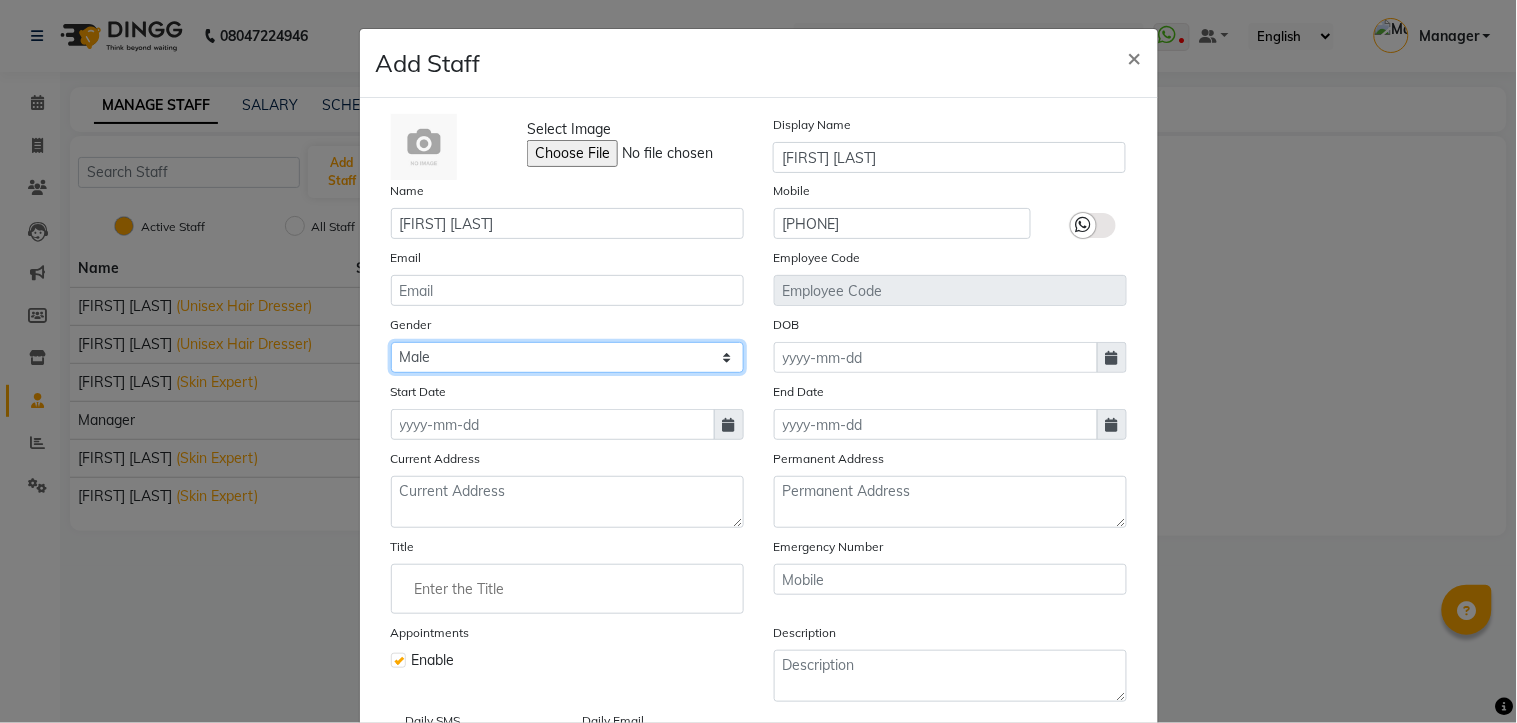 click on "Select Male Female Other Prefer Not To Say" 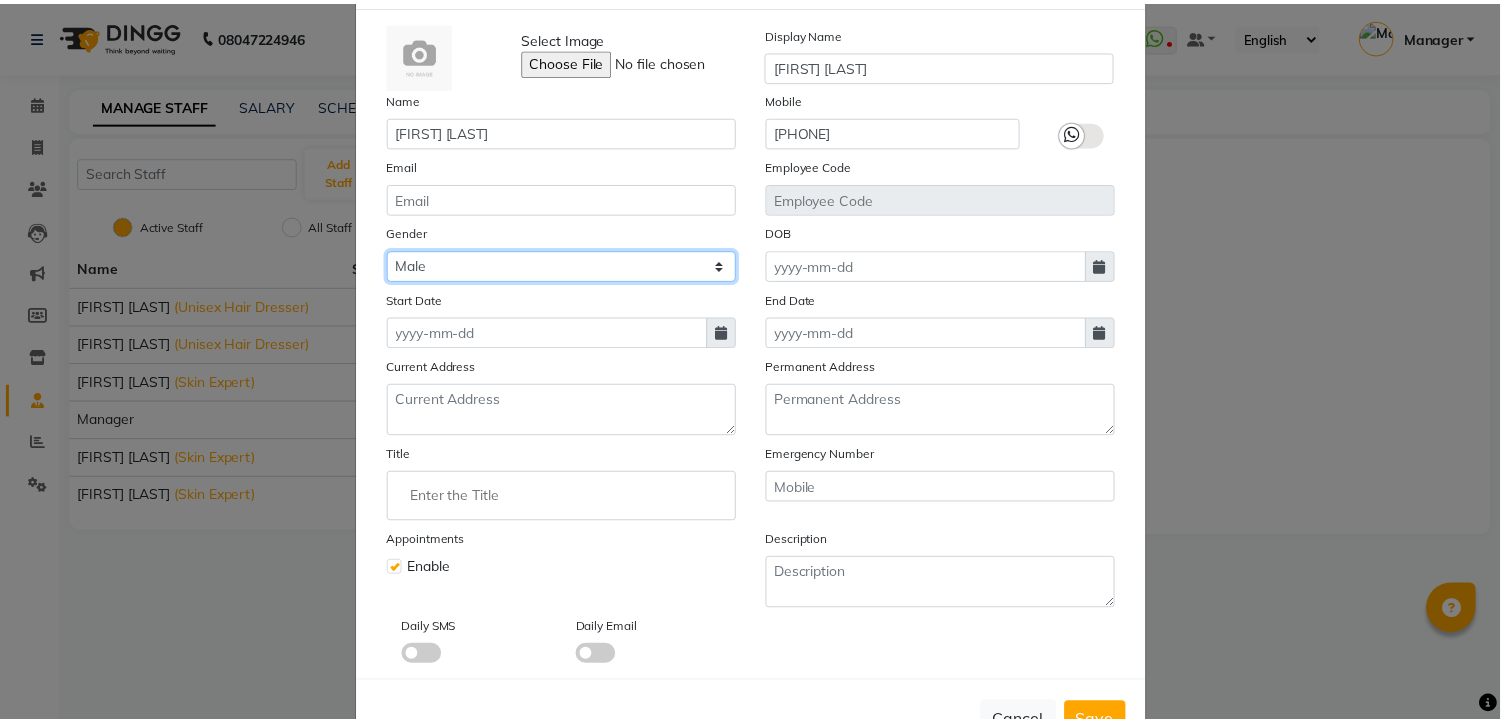 scroll, scrollTop: 161, scrollLeft: 0, axis: vertical 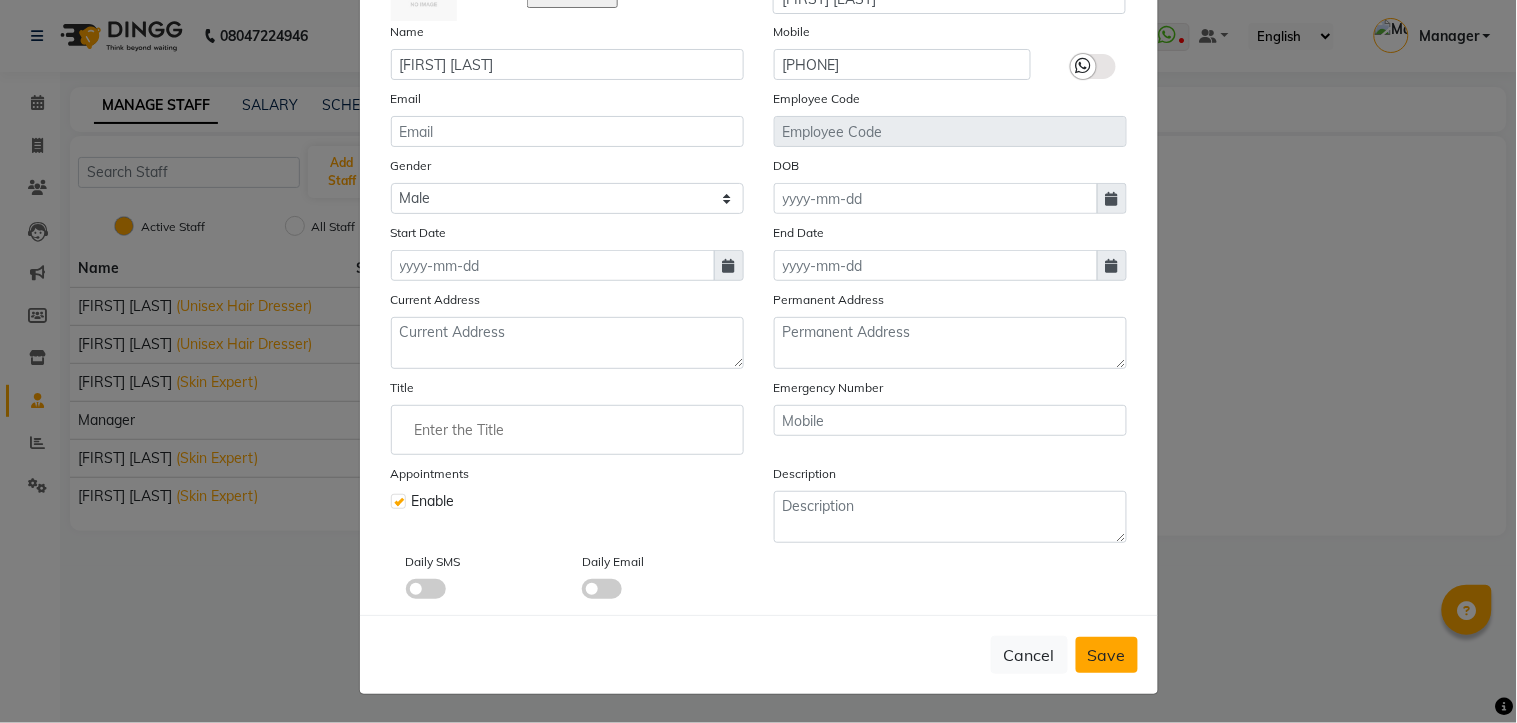 click on "Save" at bounding box center (1107, 655) 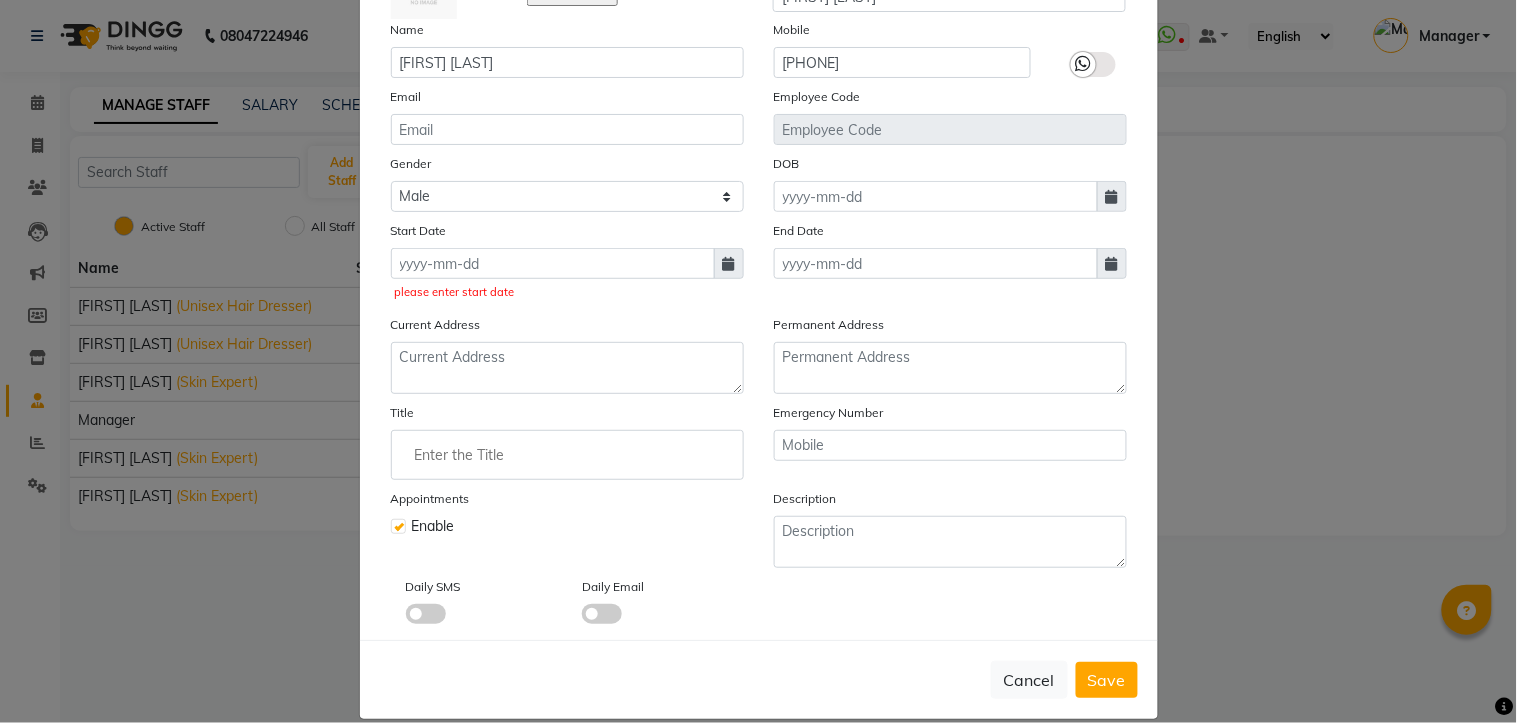 click 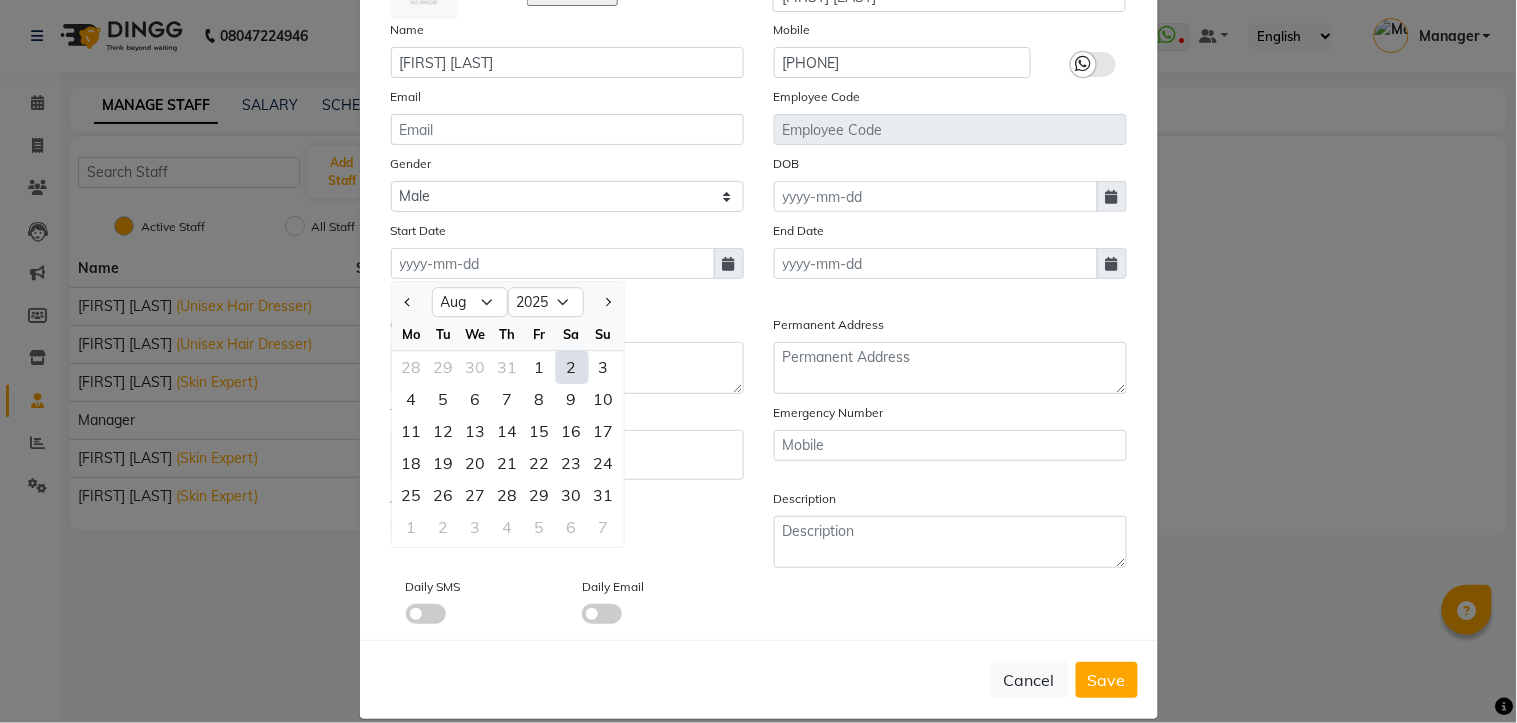 click on "2" 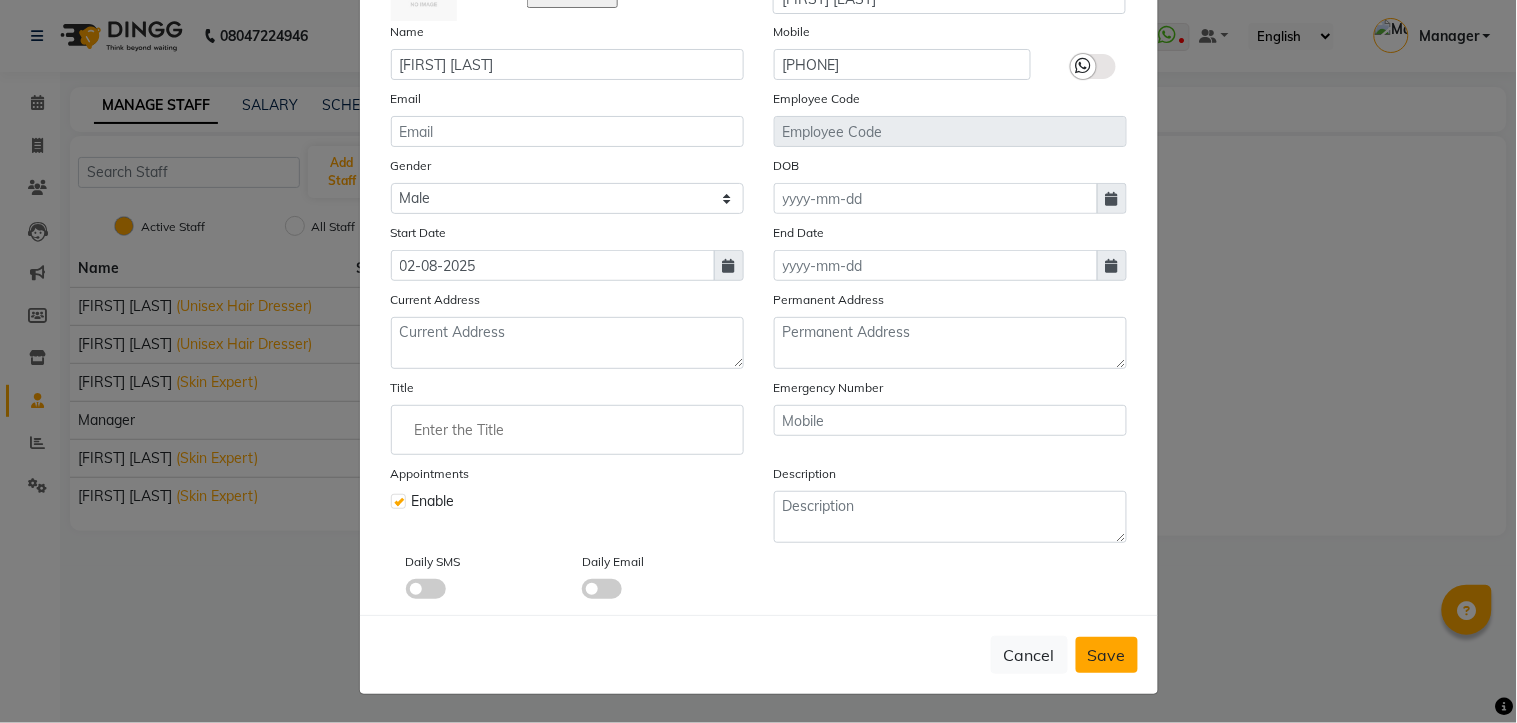 click on "Save" at bounding box center [1107, 655] 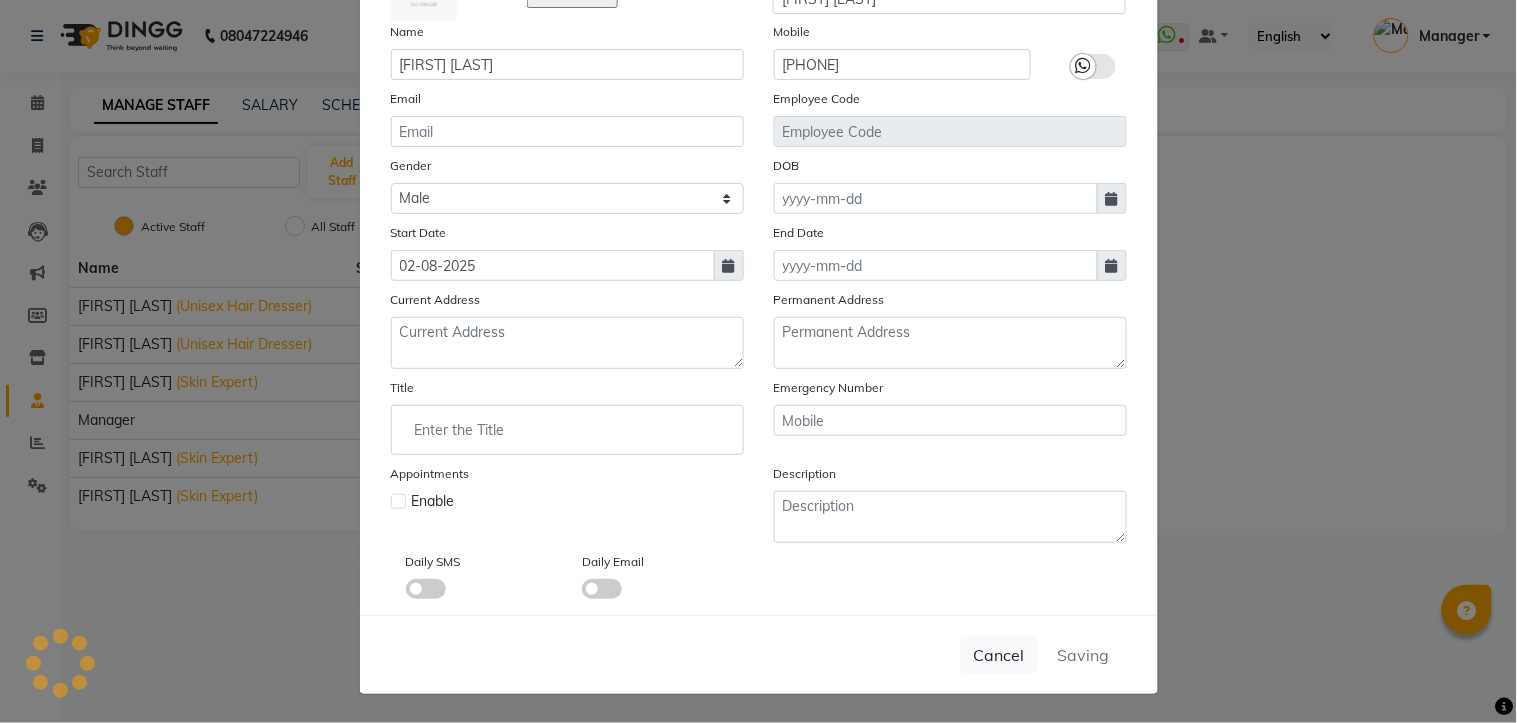 type 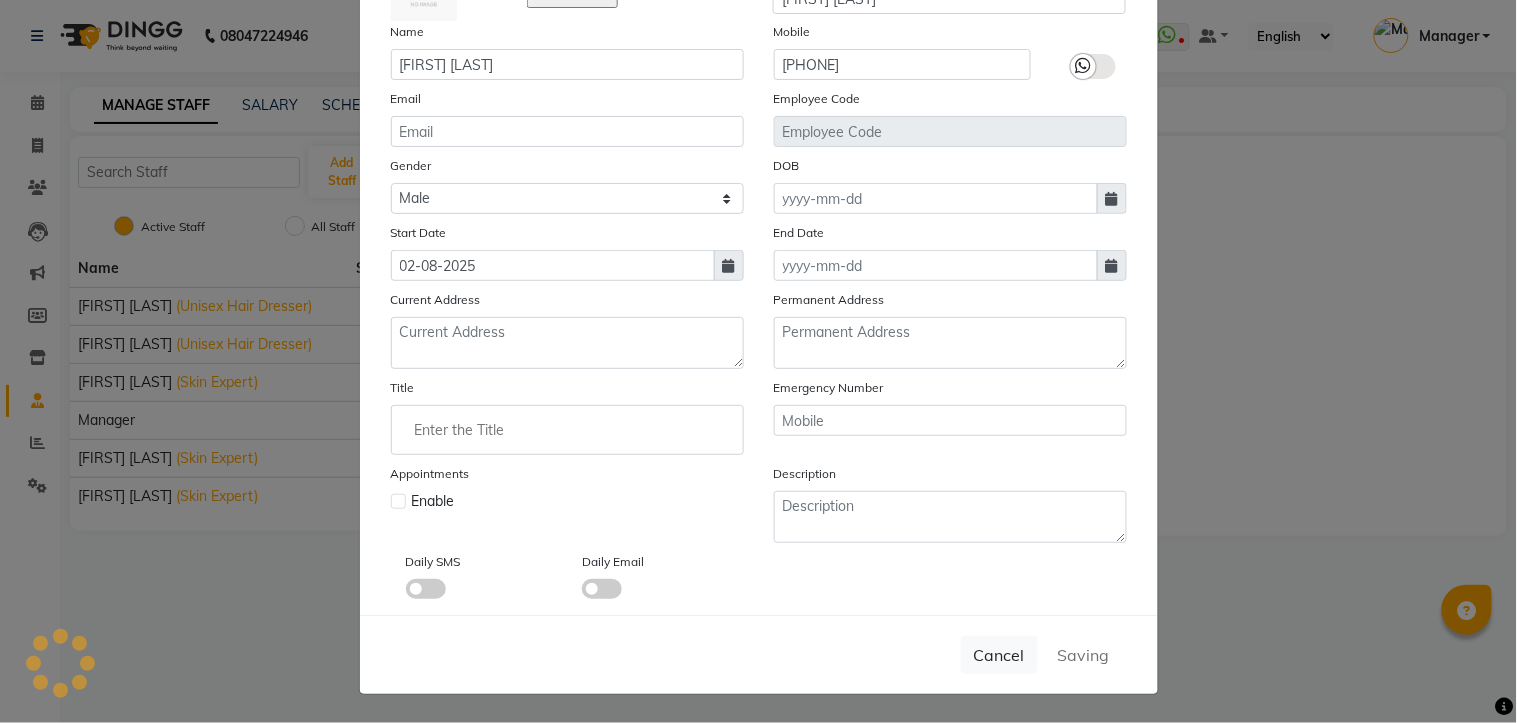 type 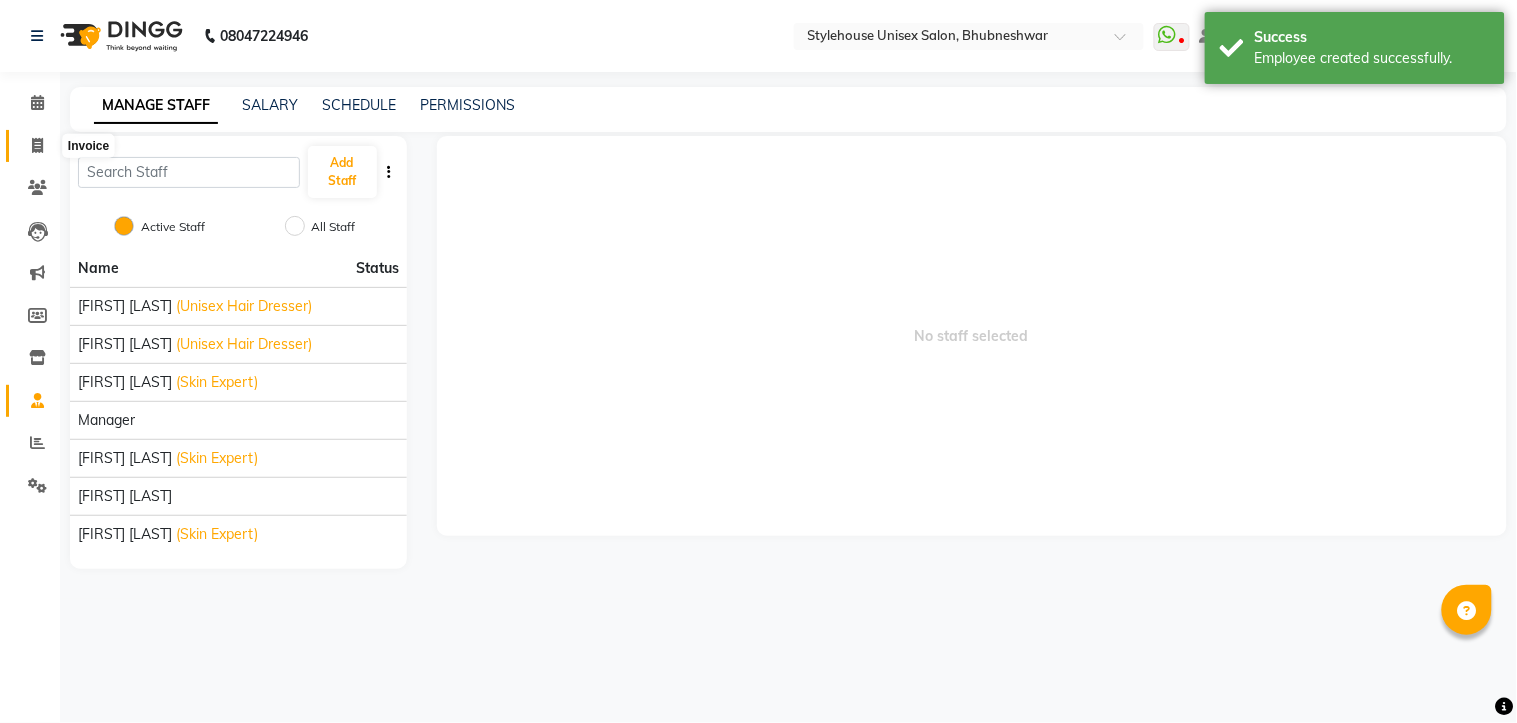 click 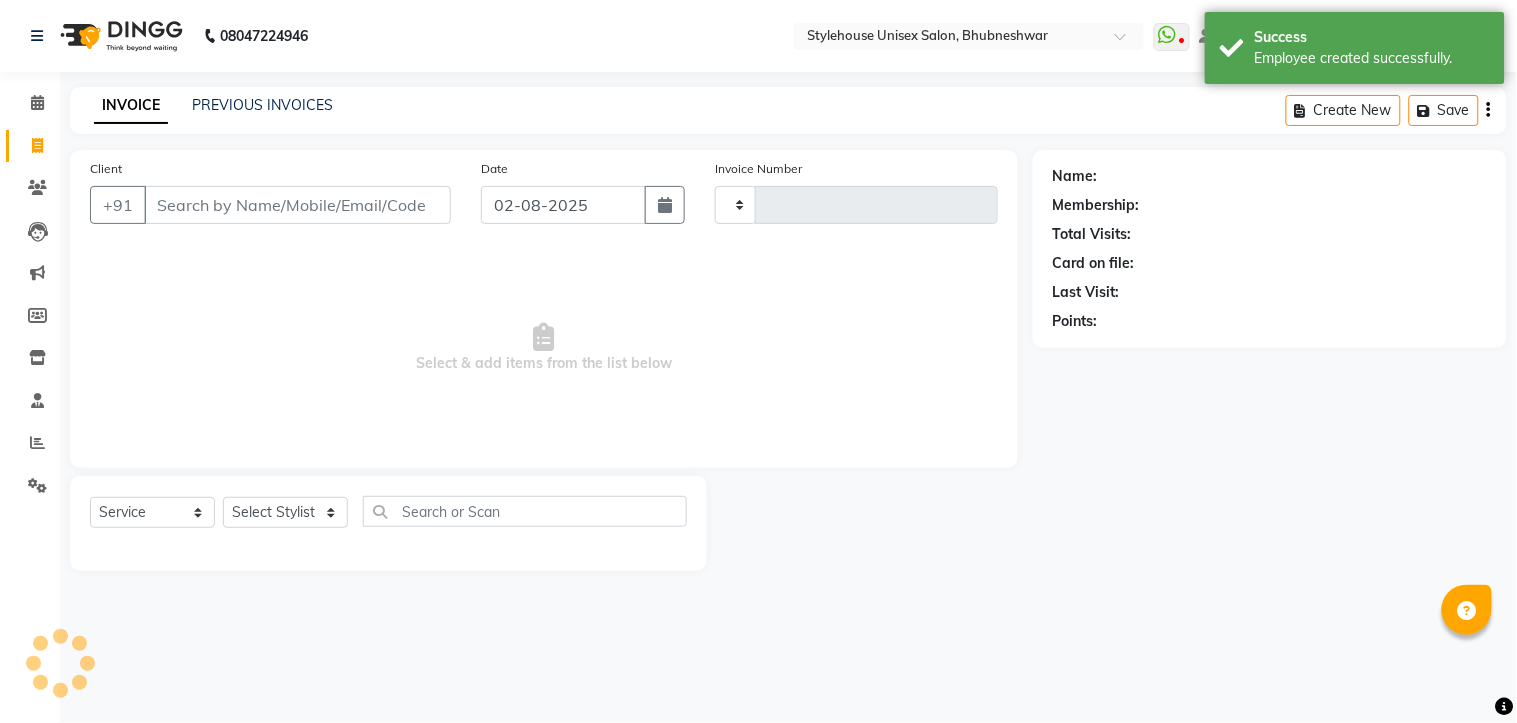 type on "1034" 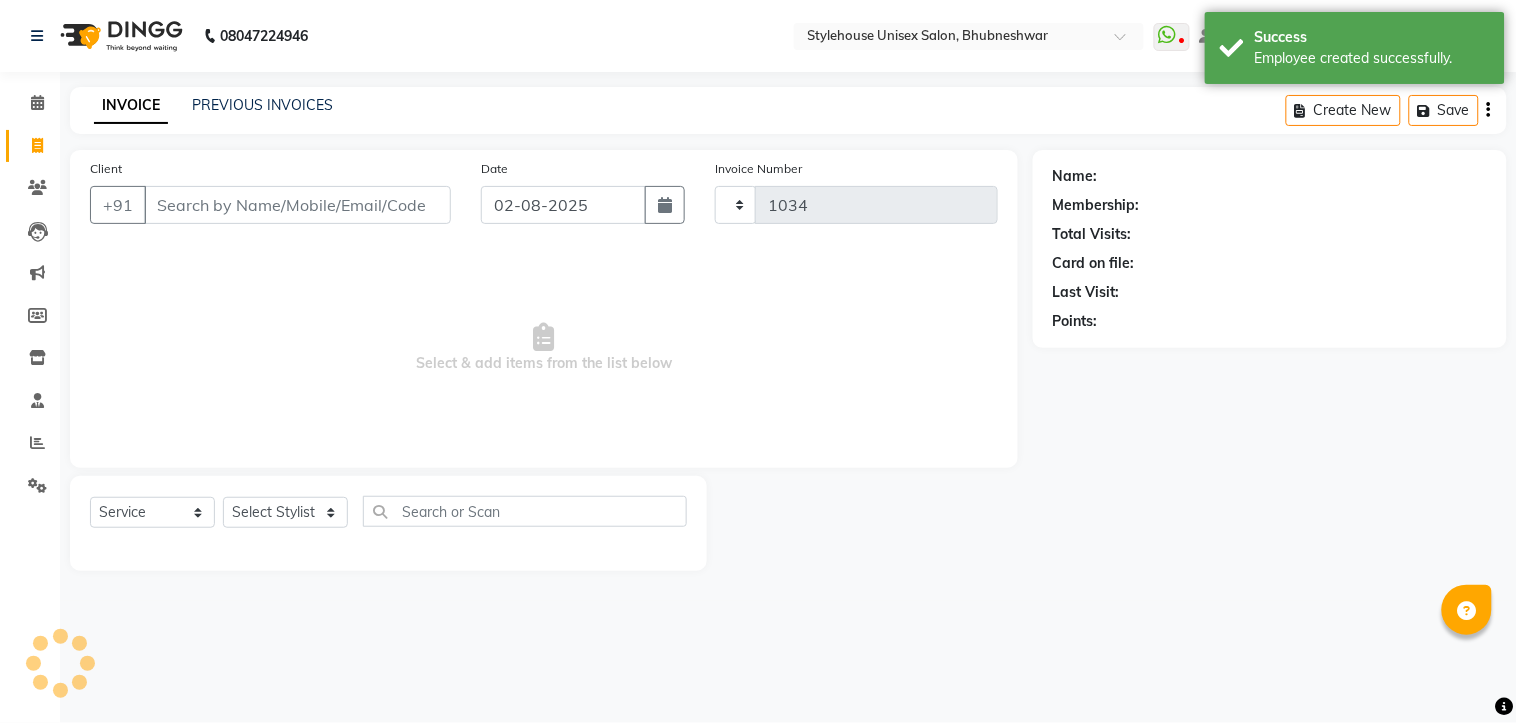 select on "7906" 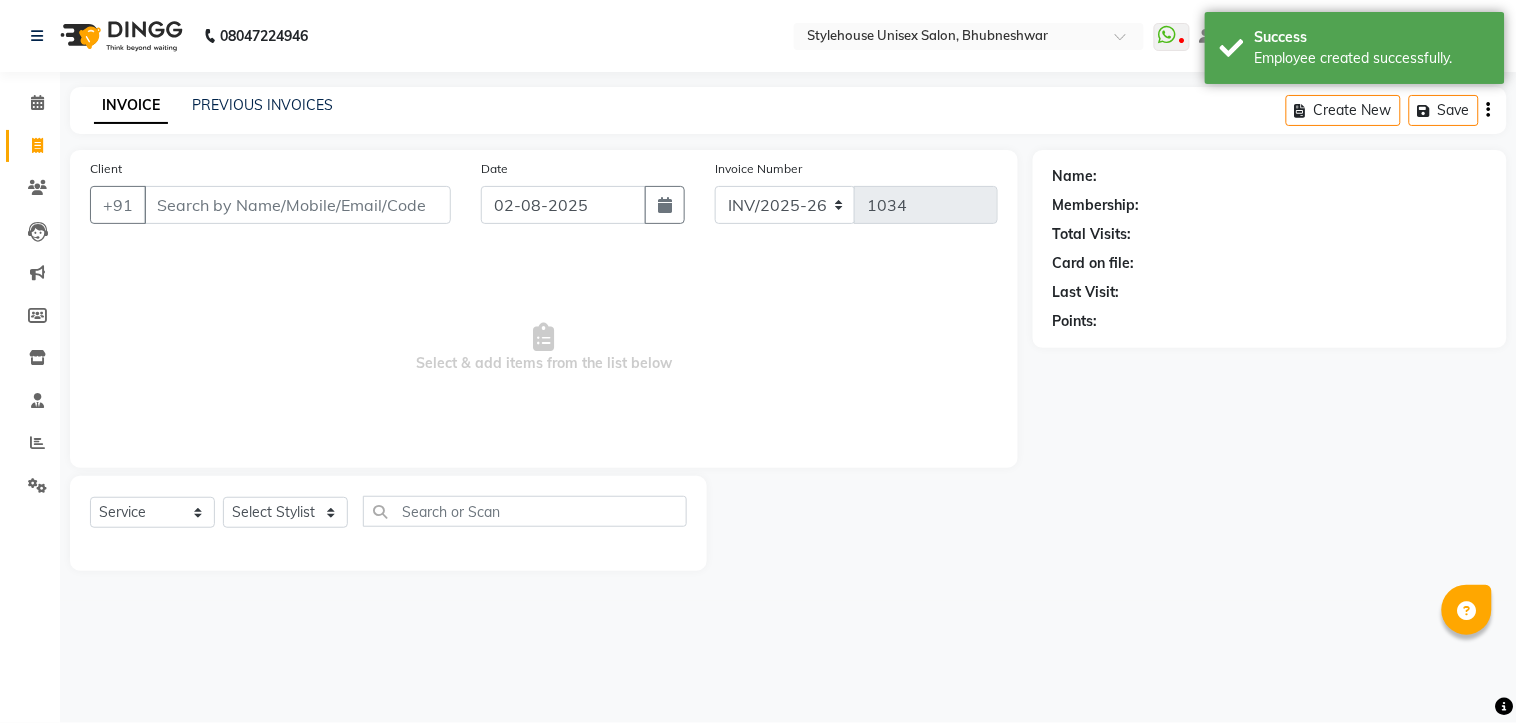 click on "Client" at bounding box center (297, 205) 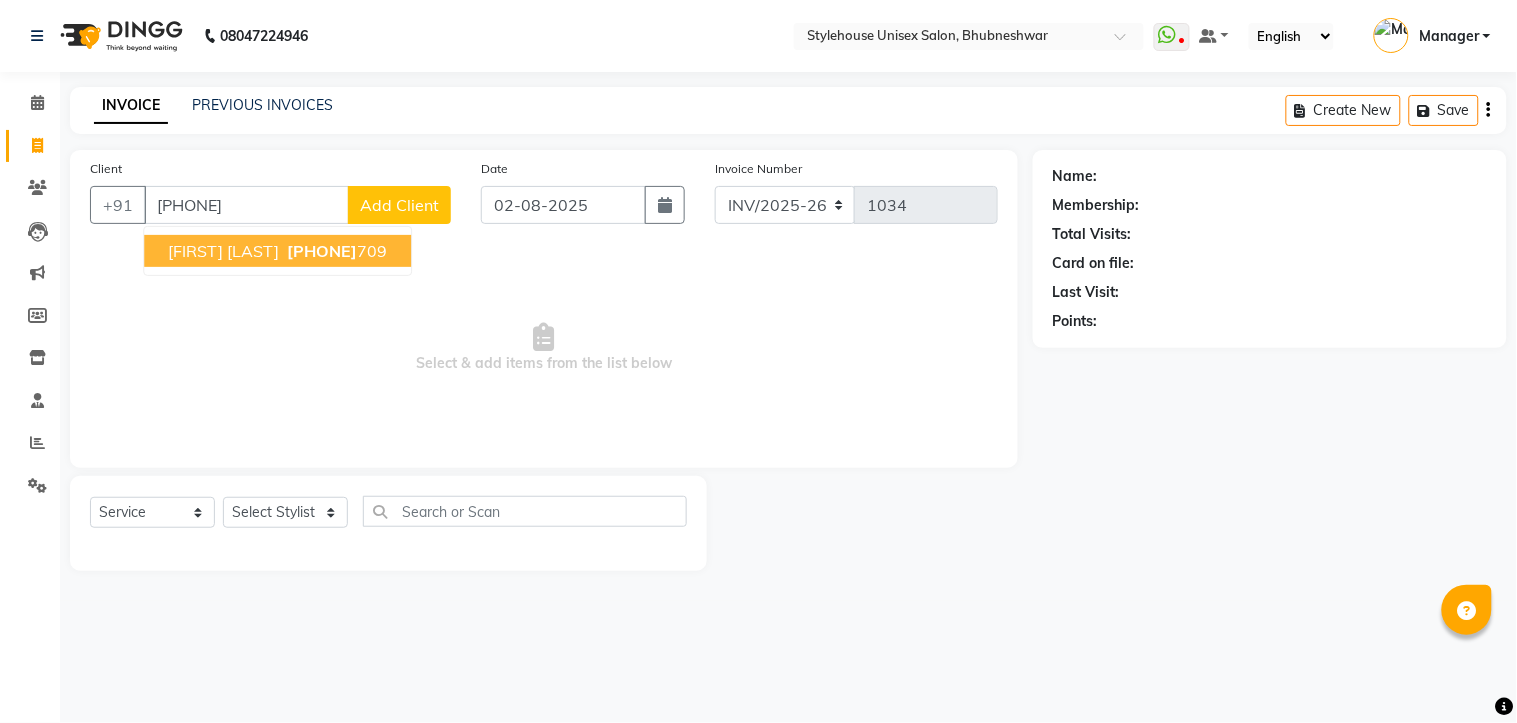 click on "[FIRST] [LAST]" at bounding box center [223, 251] 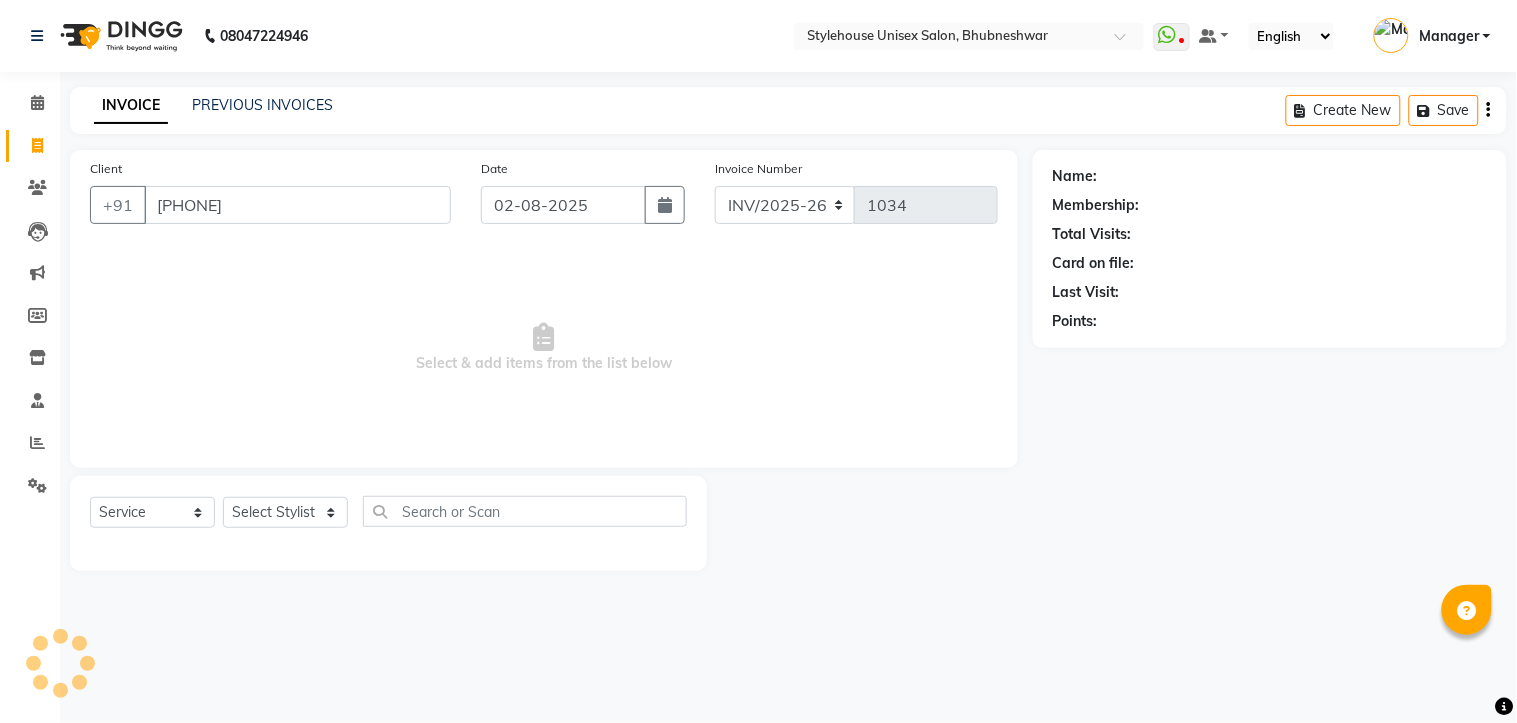 type on "[PHONE]" 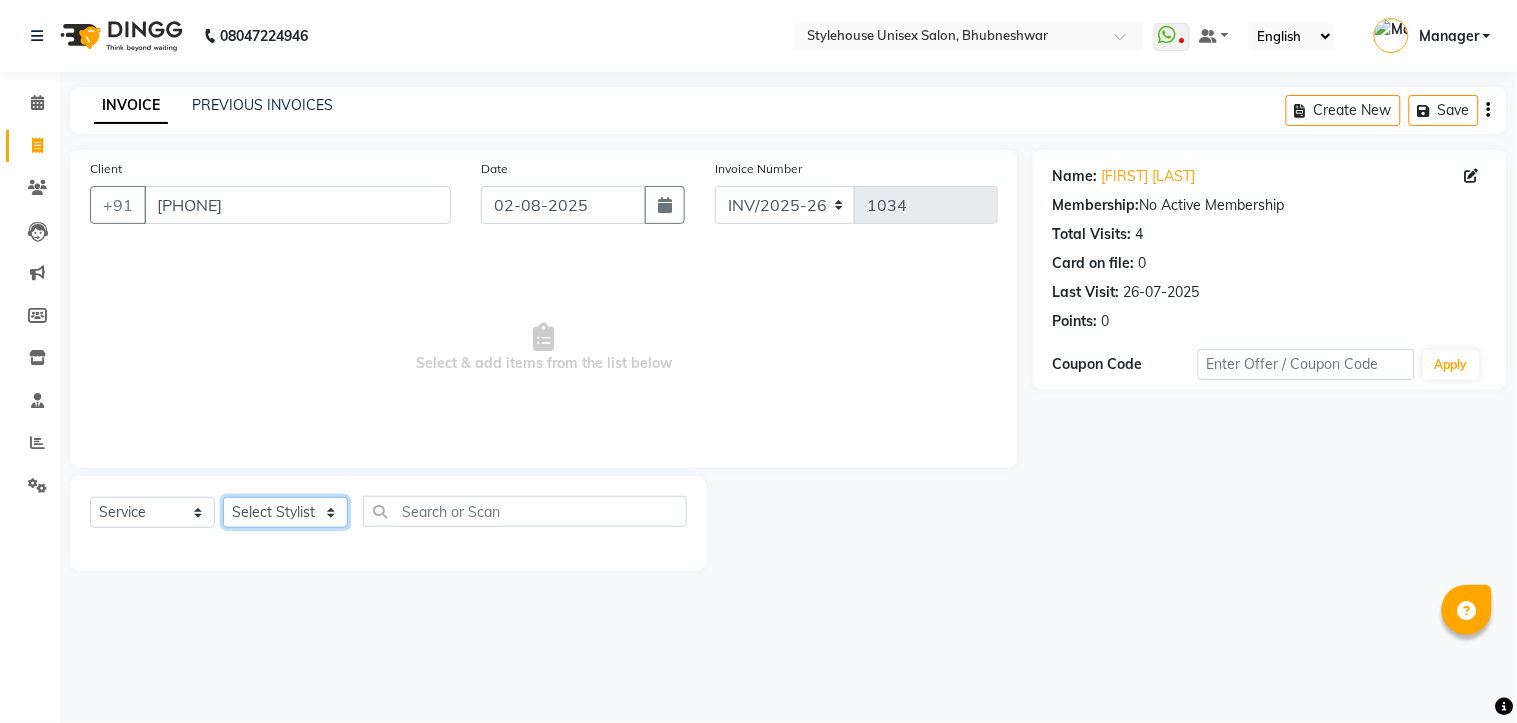 click on "Select Stylist [FIRST] [LAST] [FIRST] [LAST] [FIRST] [LAST] Manager [FIRST] [LAST] [FIRST] [LAST] [FIRST] [LAST]" 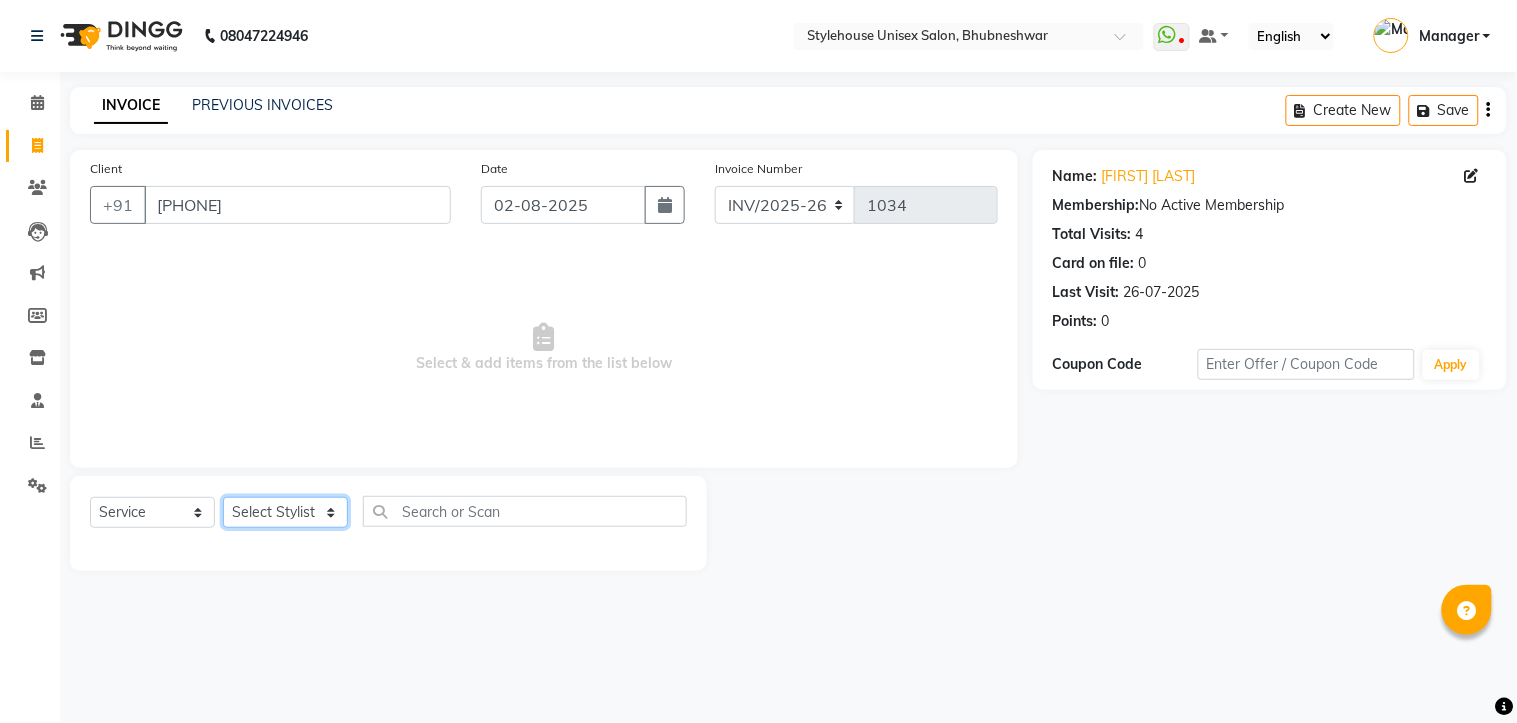 select on "87941" 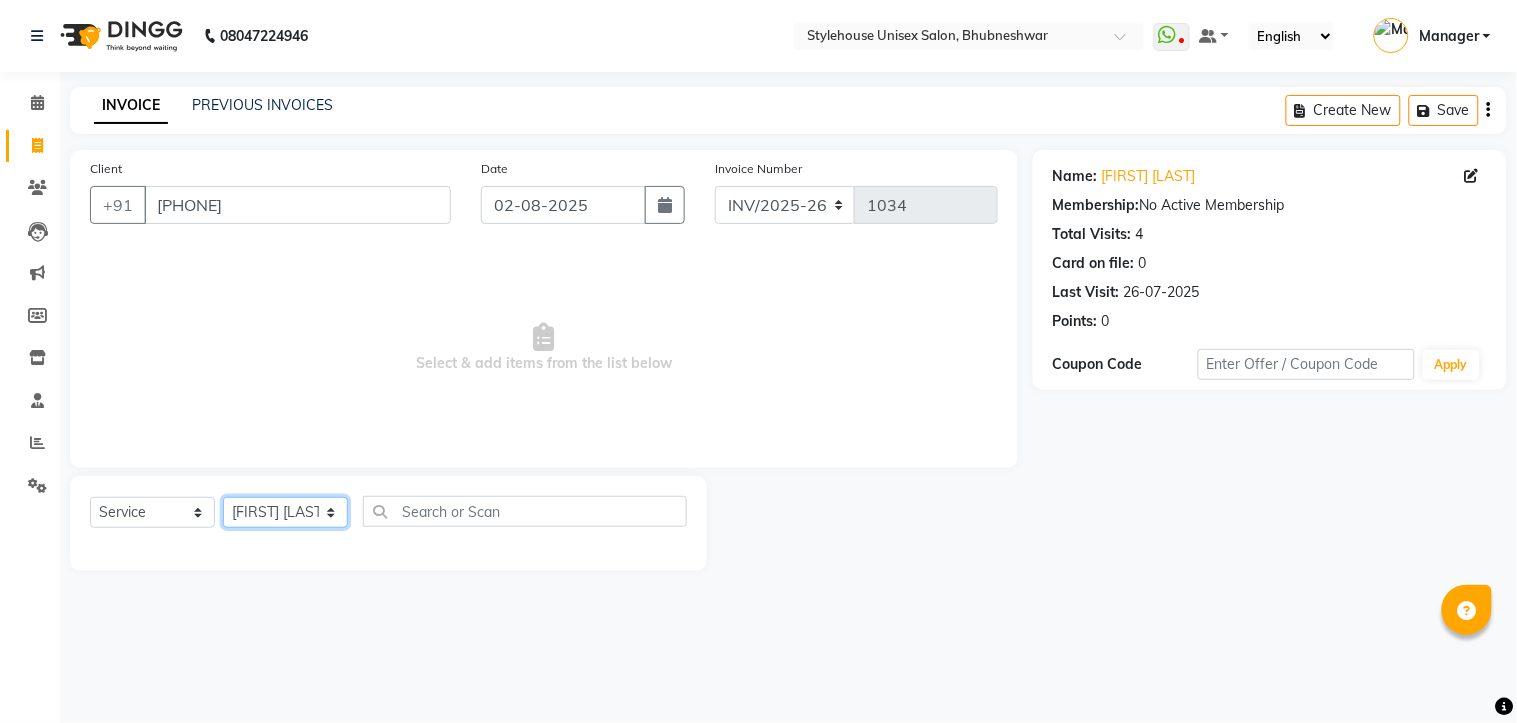 click on "Select Stylist [FIRST] [LAST] [FIRST] [LAST] [FIRST] [LAST] Manager [FIRST] [LAST] [FIRST] [LAST] [FIRST] [LAST]" 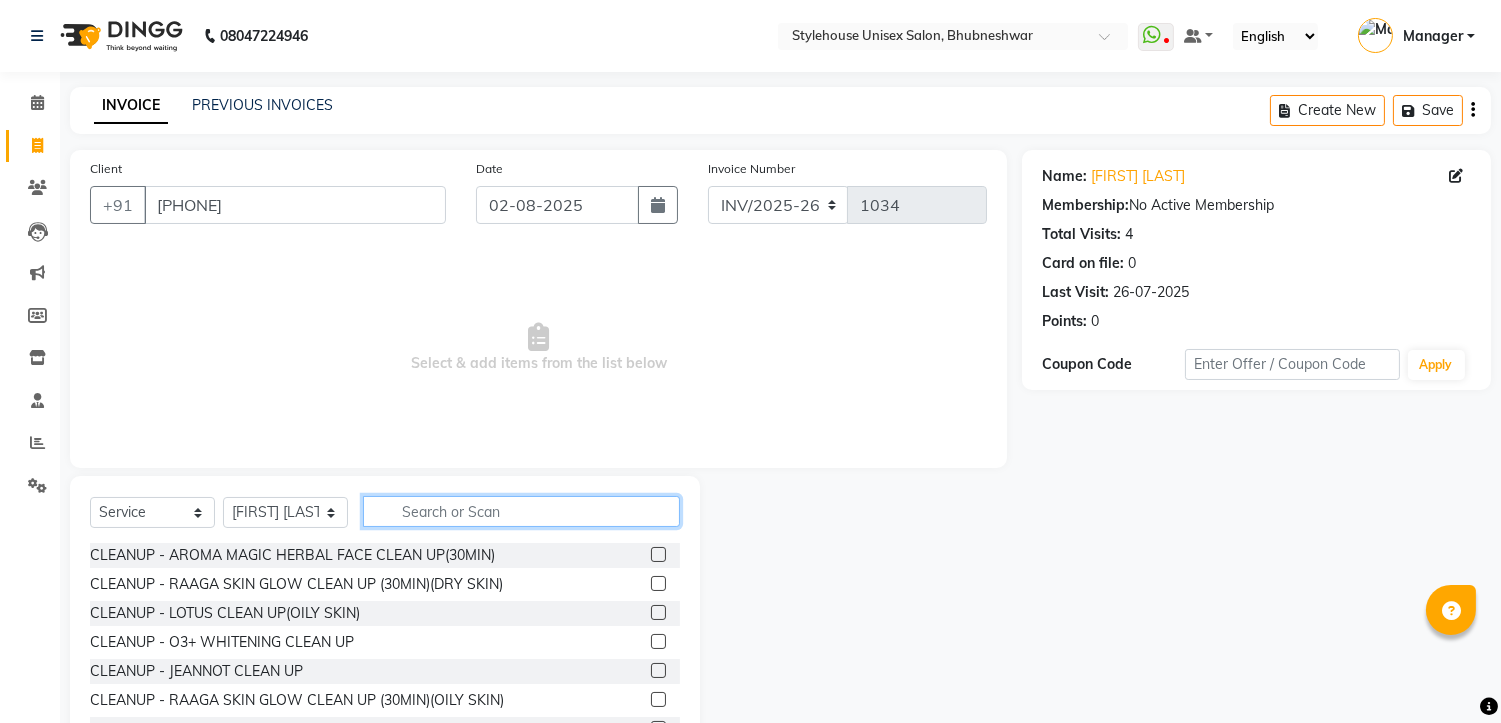 click 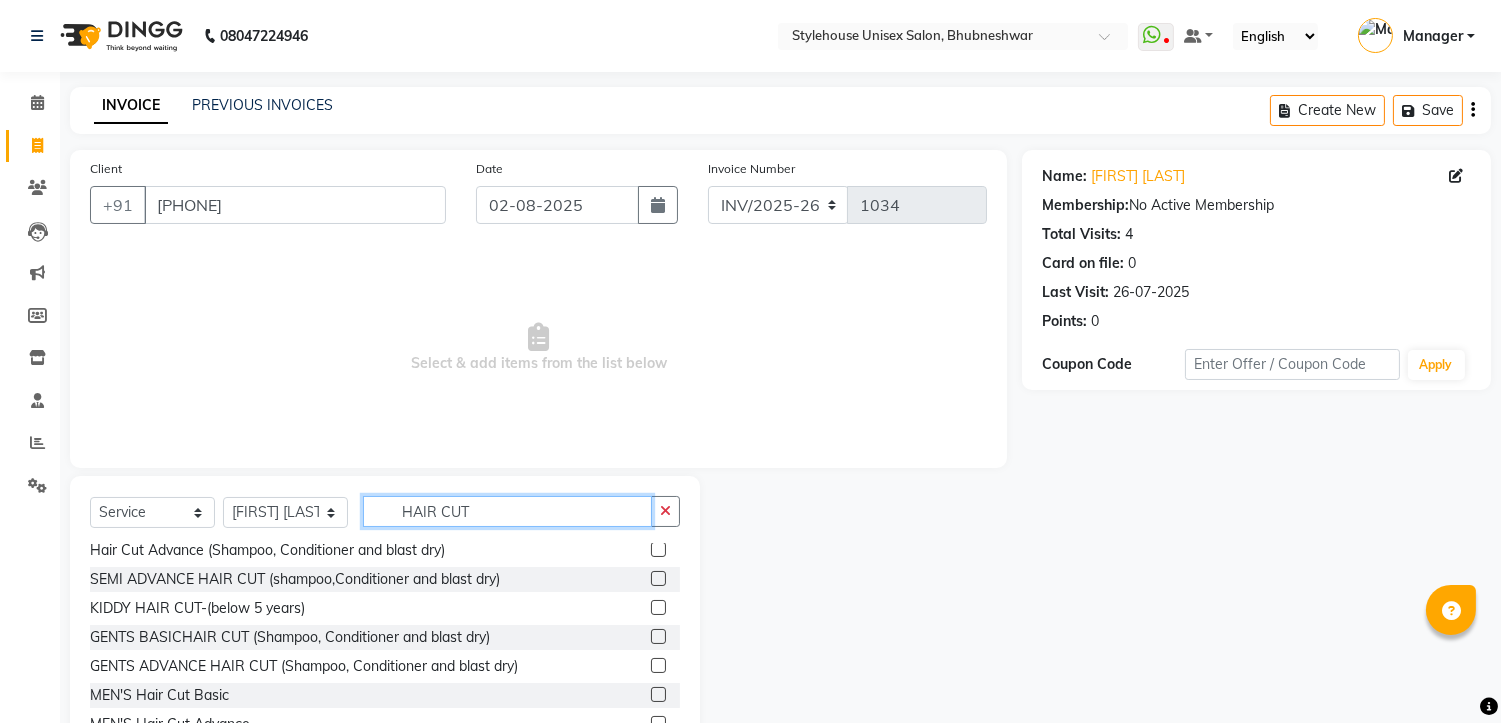 scroll, scrollTop: 61, scrollLeft: 0, axis: vertical 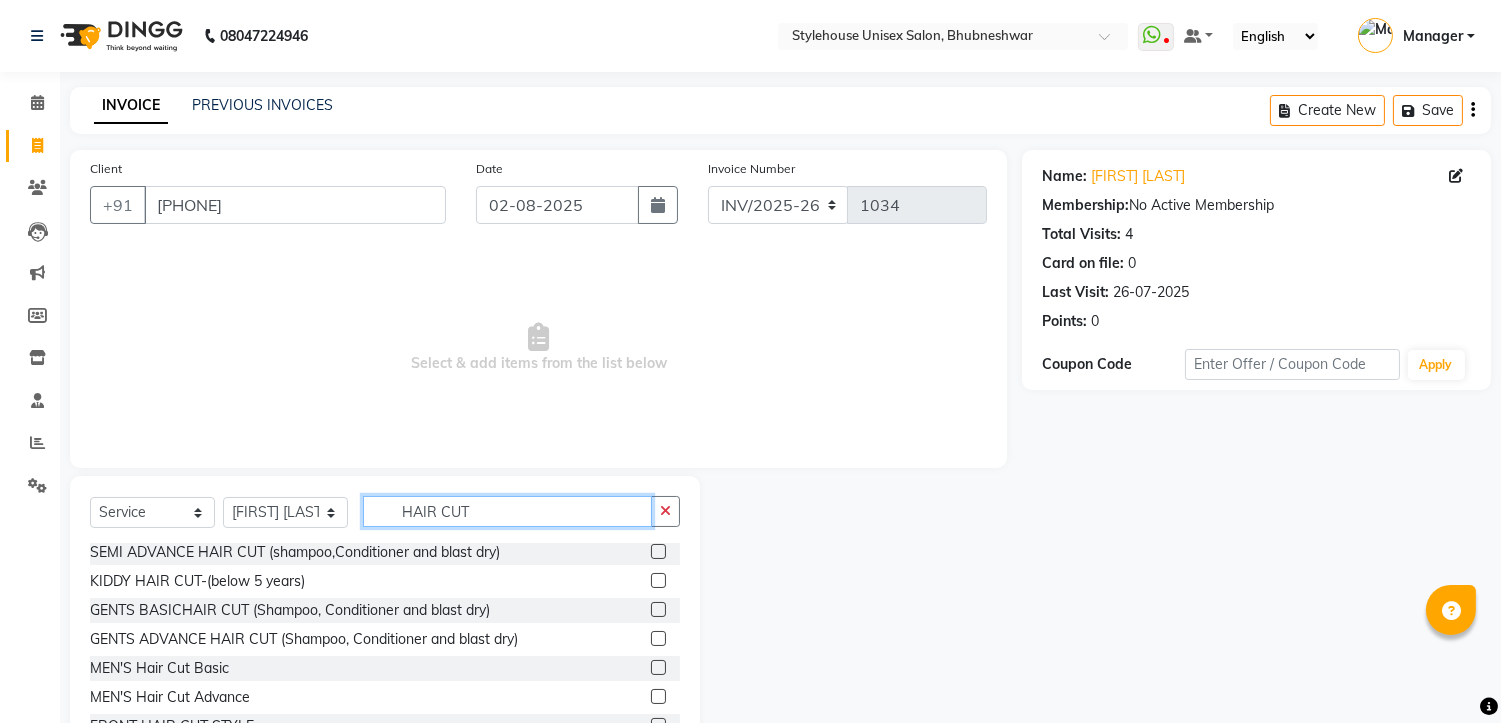 type on "HAIR CUT" 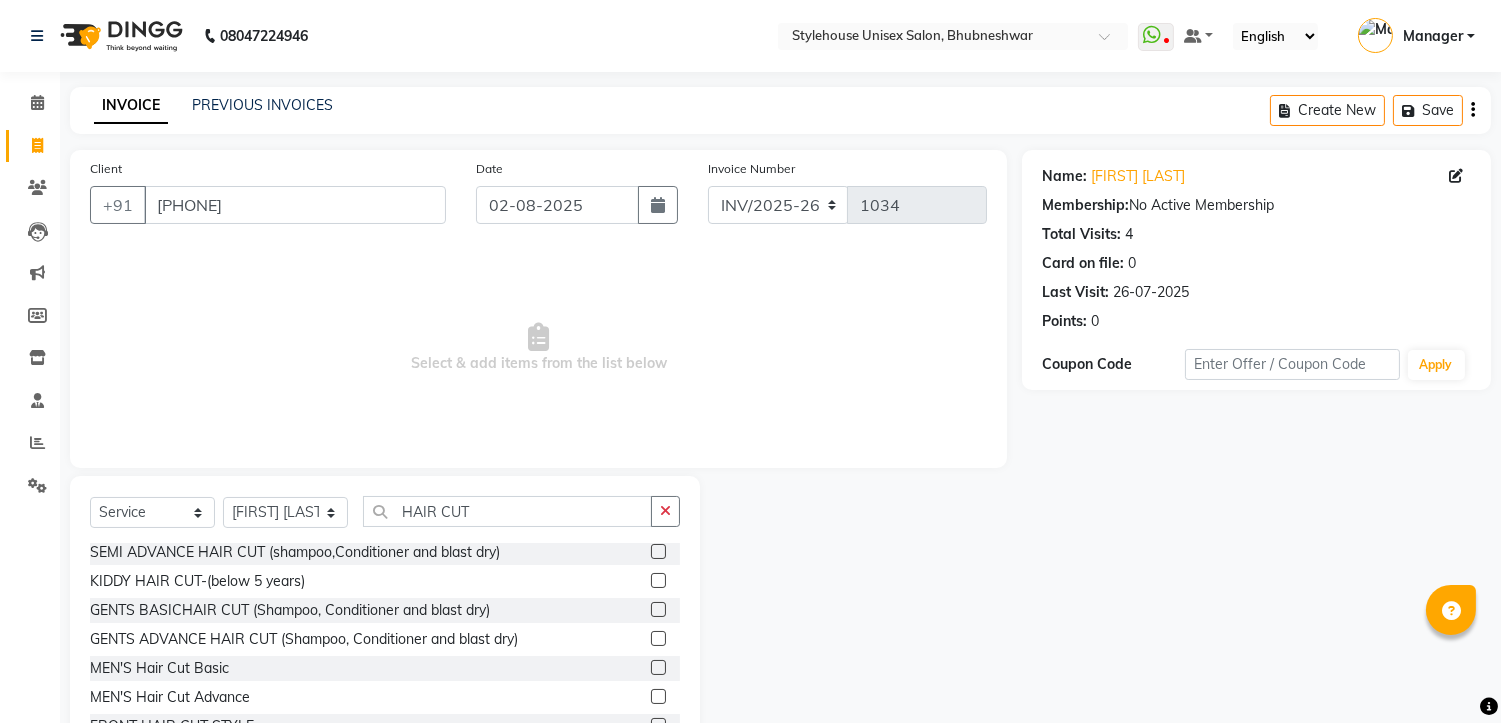 click 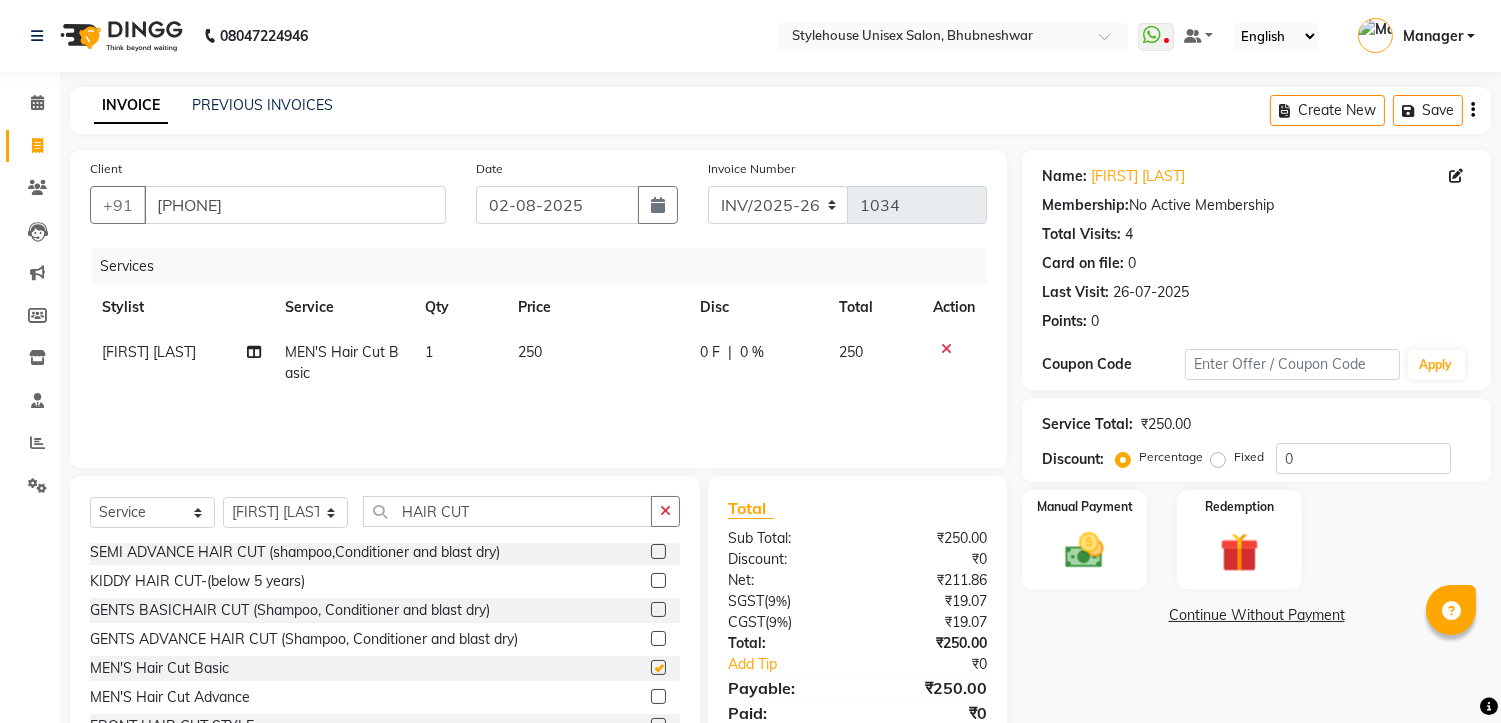 checkbox on "false" 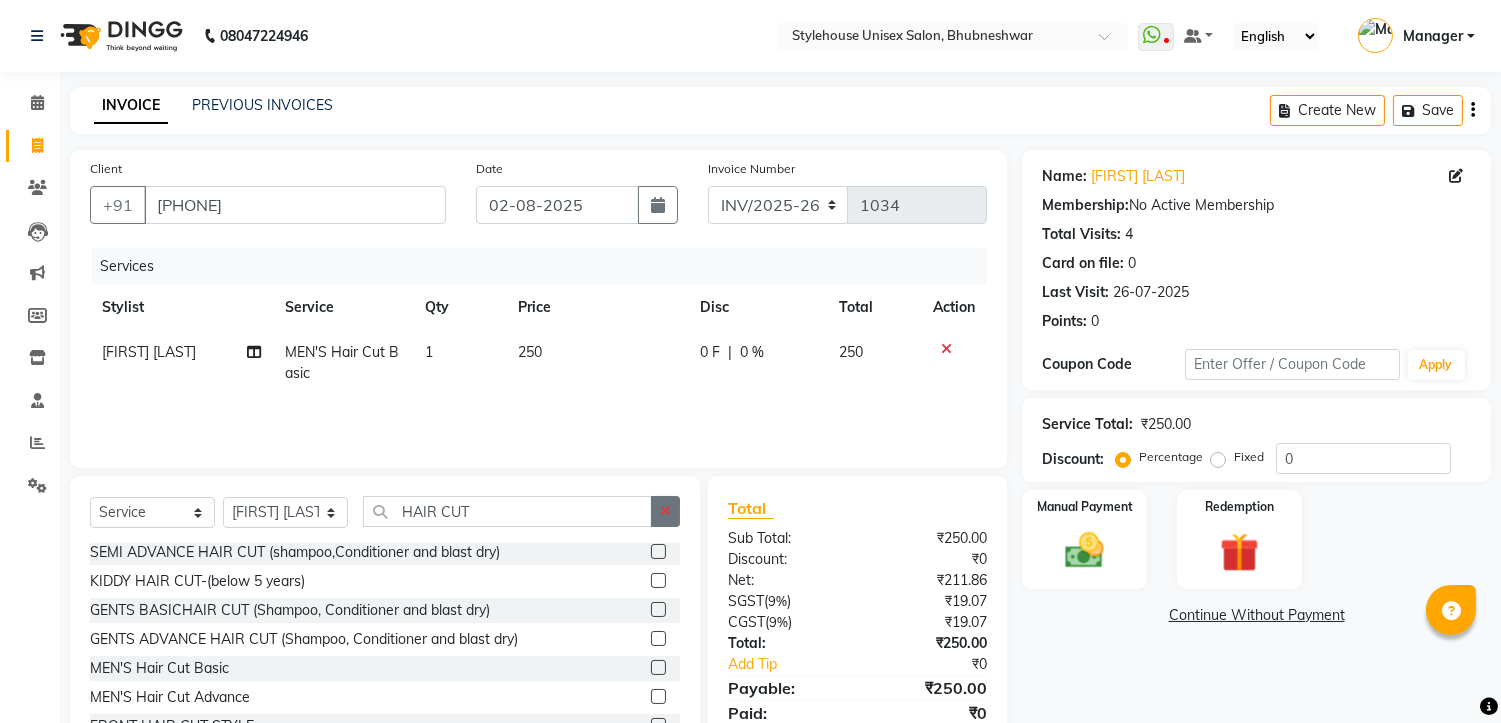 click 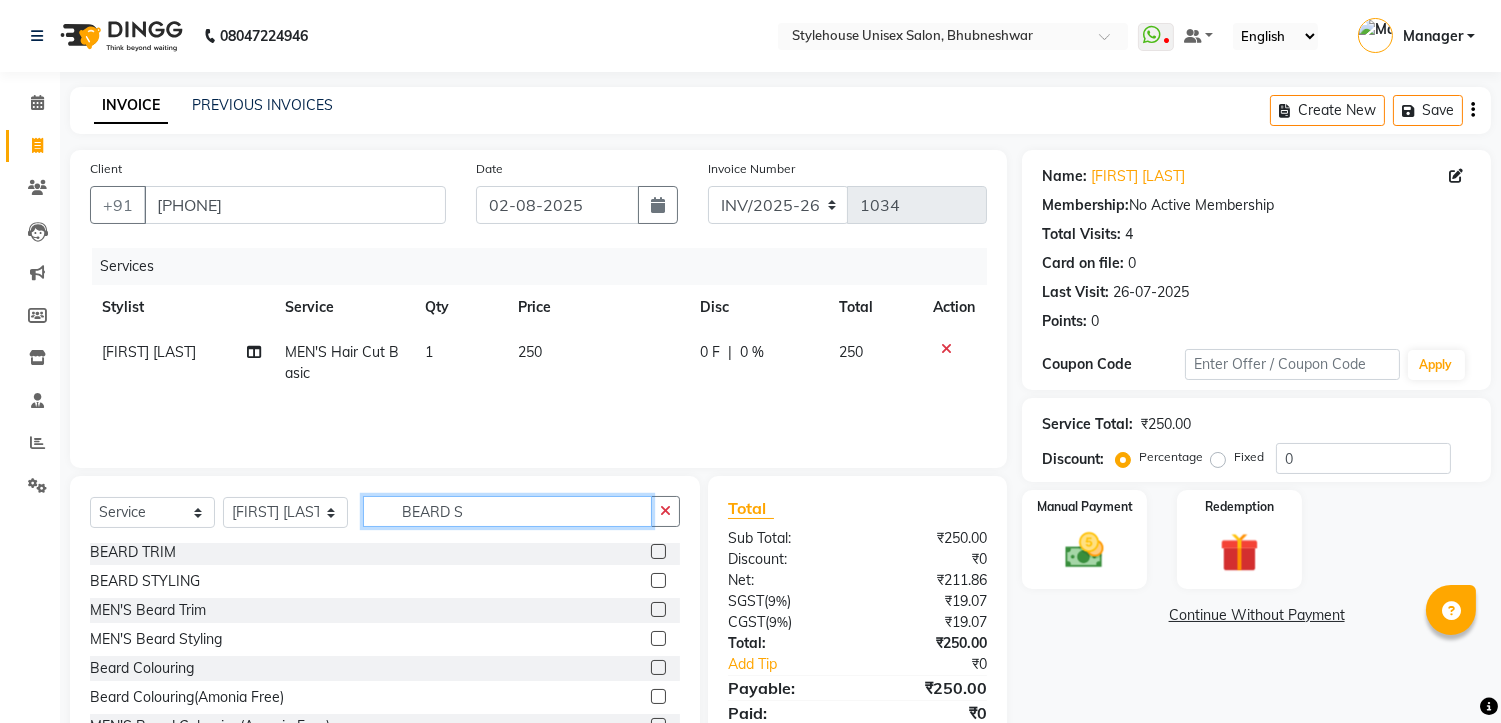 scroll, scrollTop: 0, scrollLeft: 0, axis: both 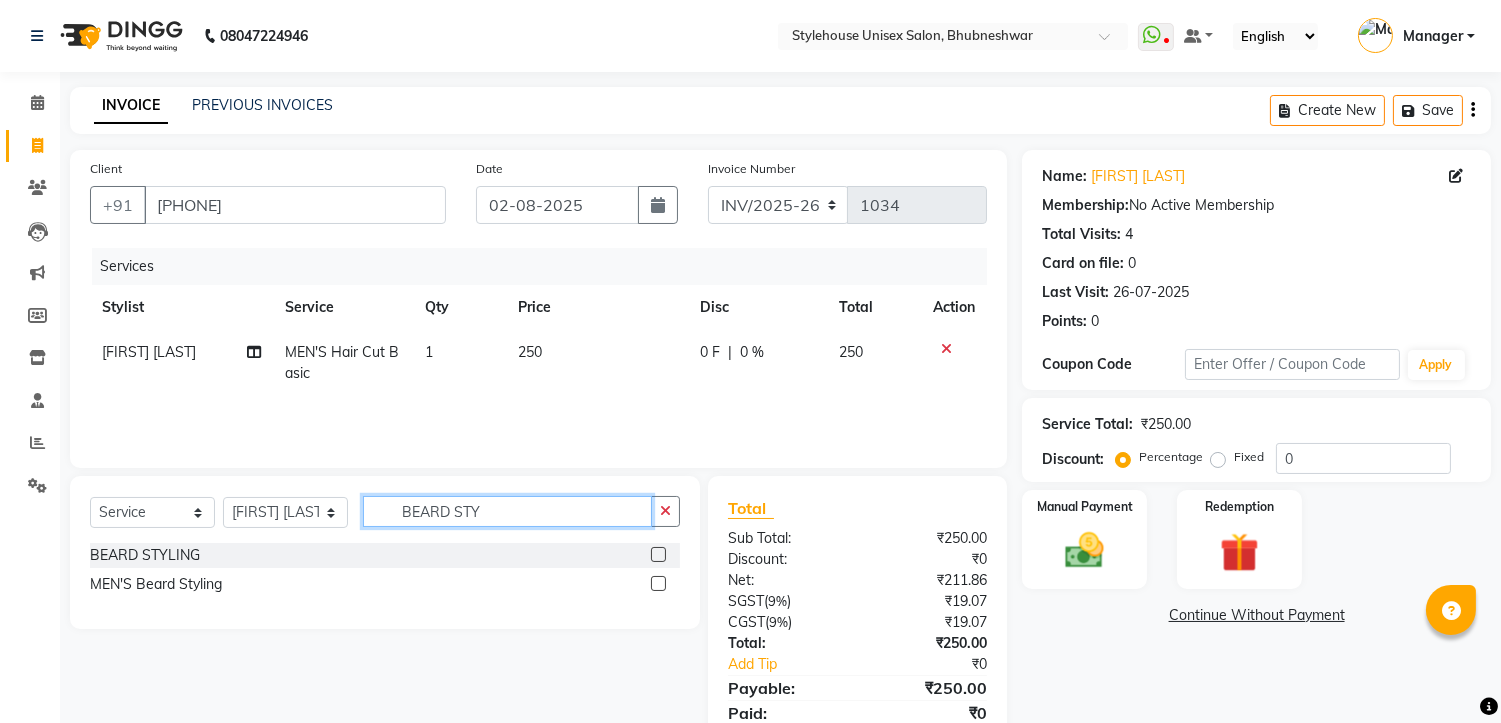 type on "BEARD STY" 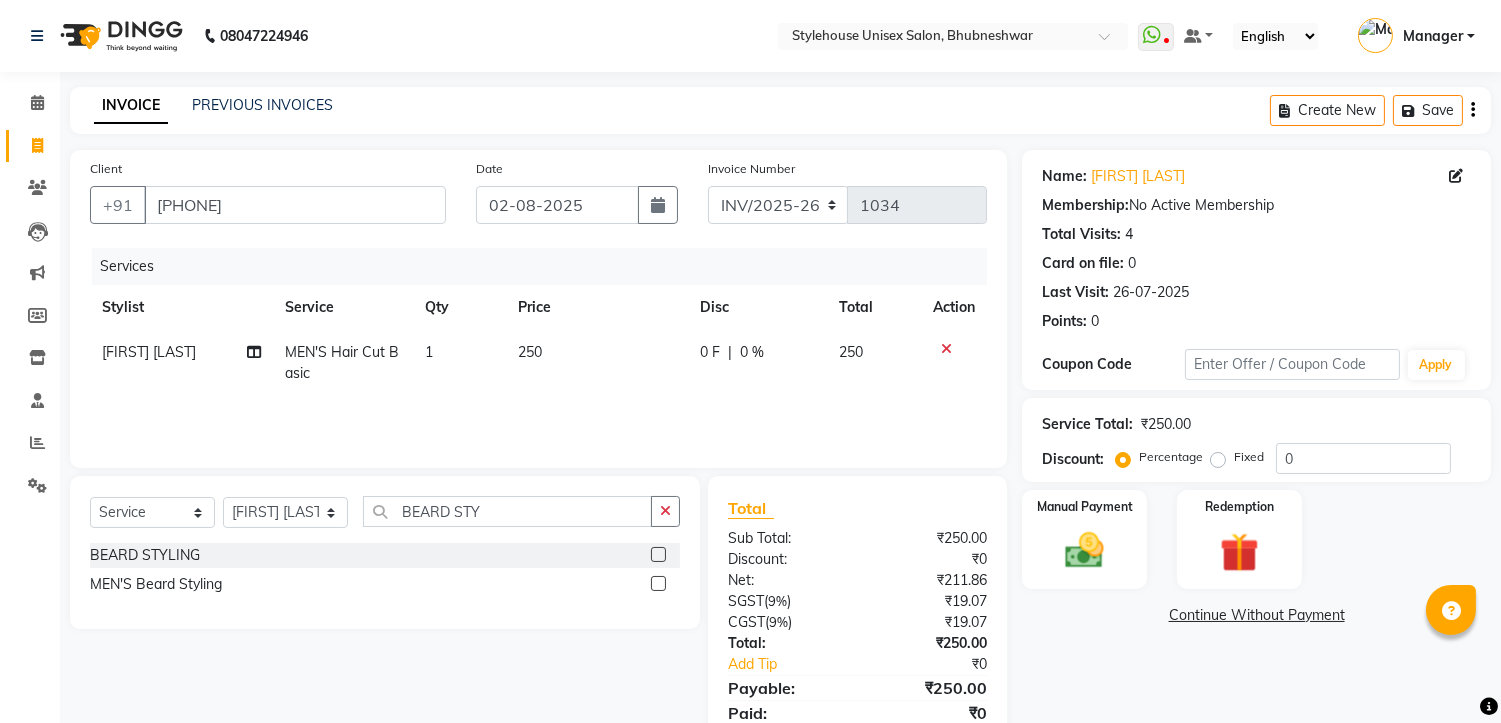 click 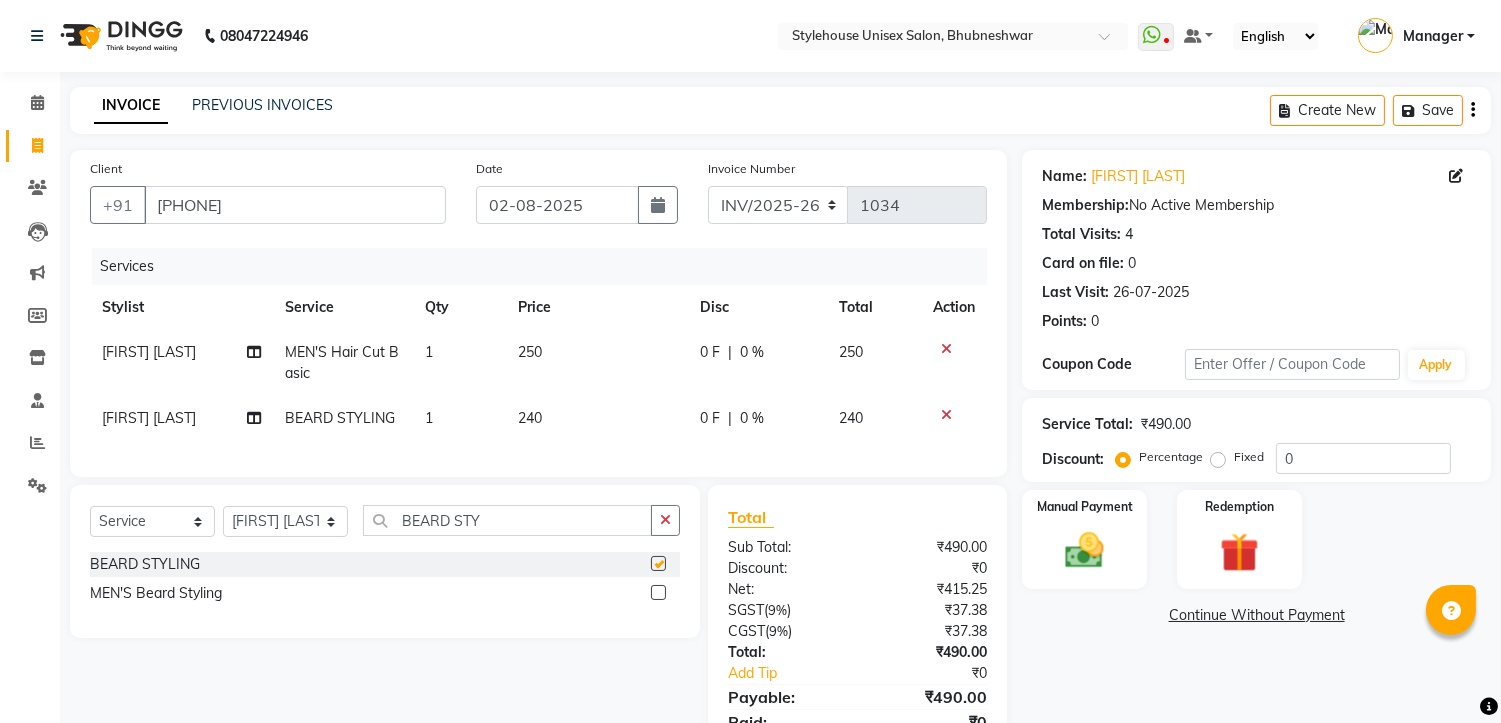checkbox on "false" 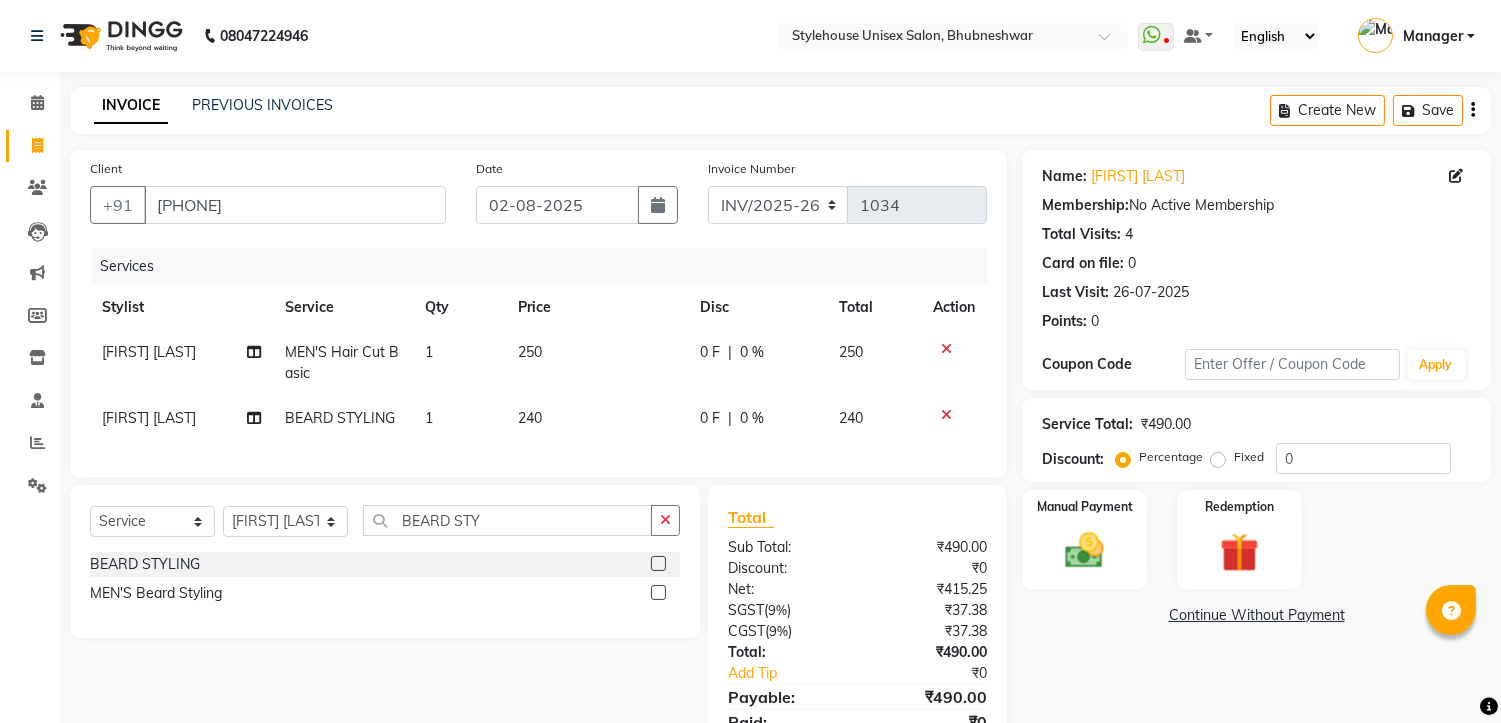 click on "Fixed" 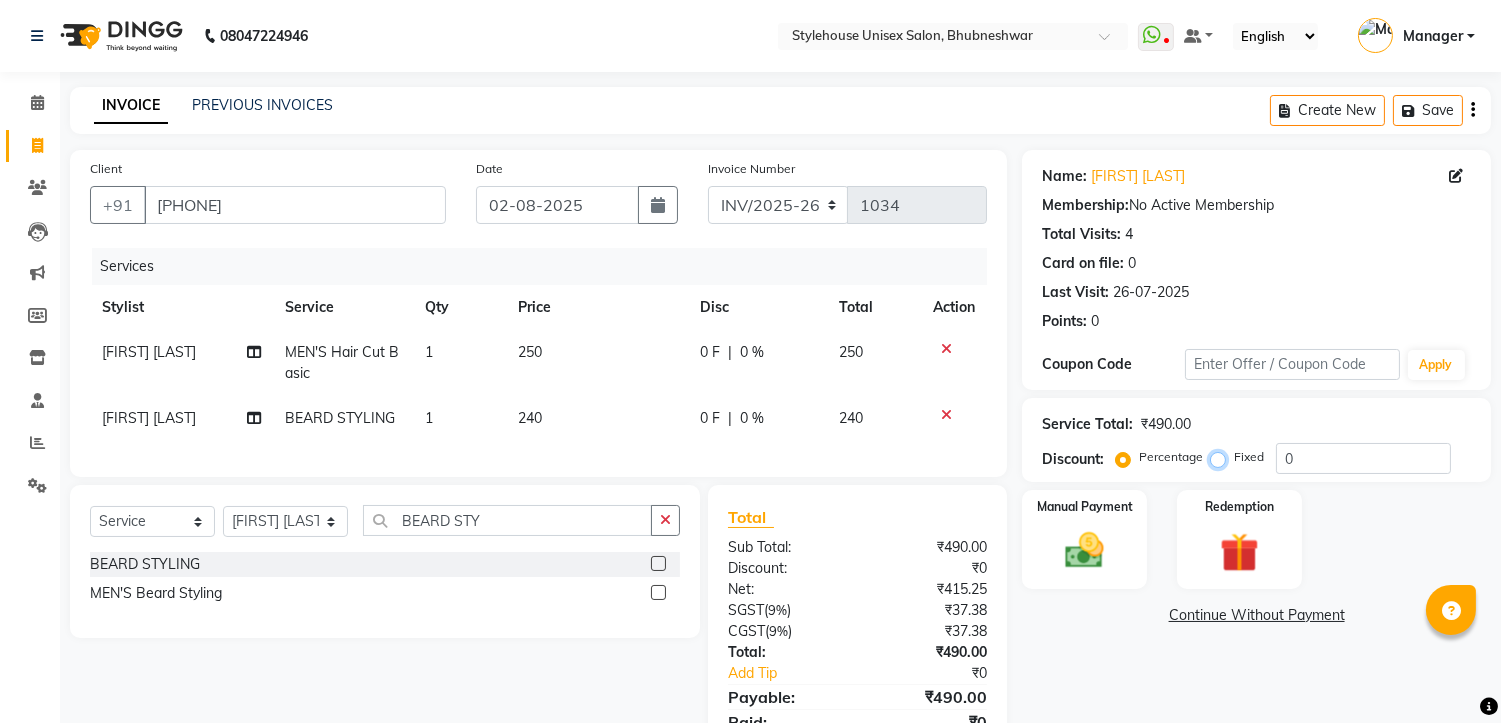 click on "Fixed" at bounding box center [1222, 457] 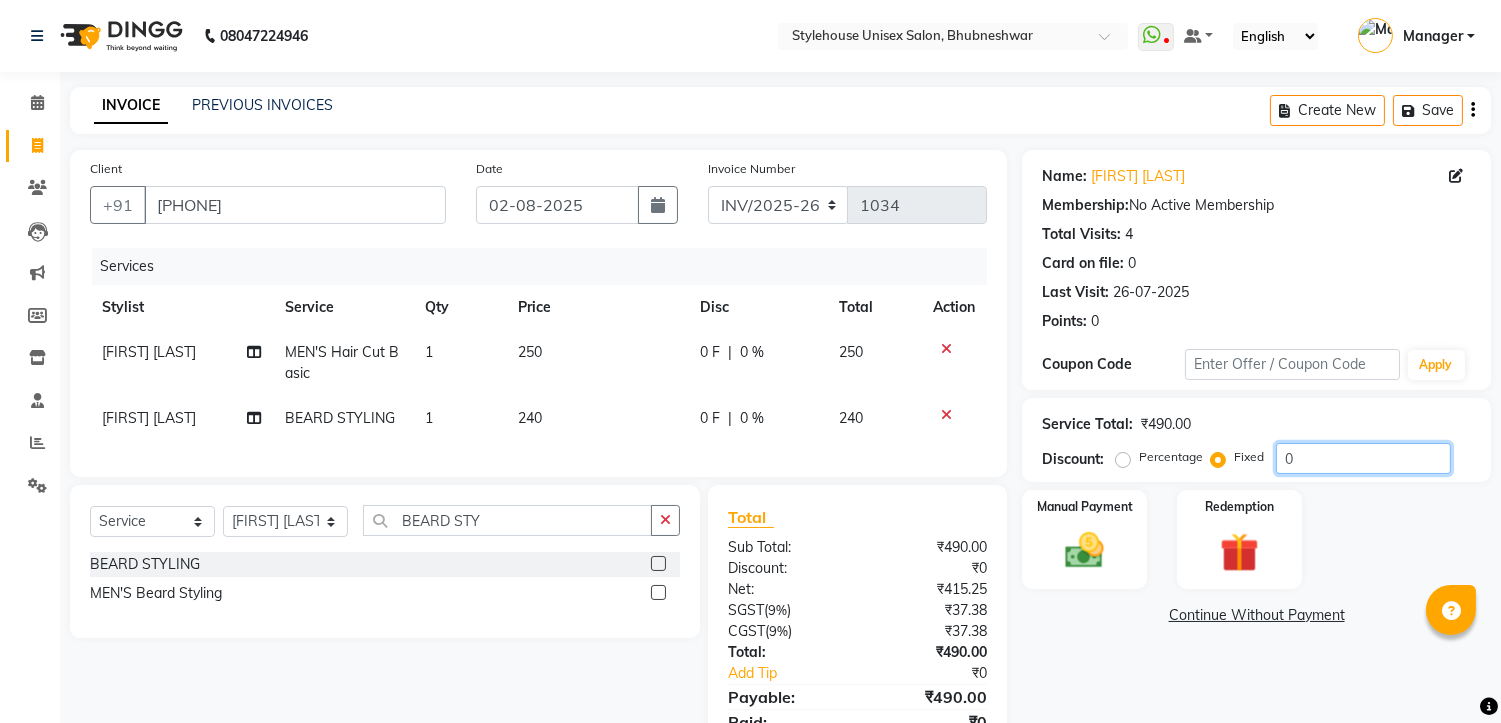 click on "0" 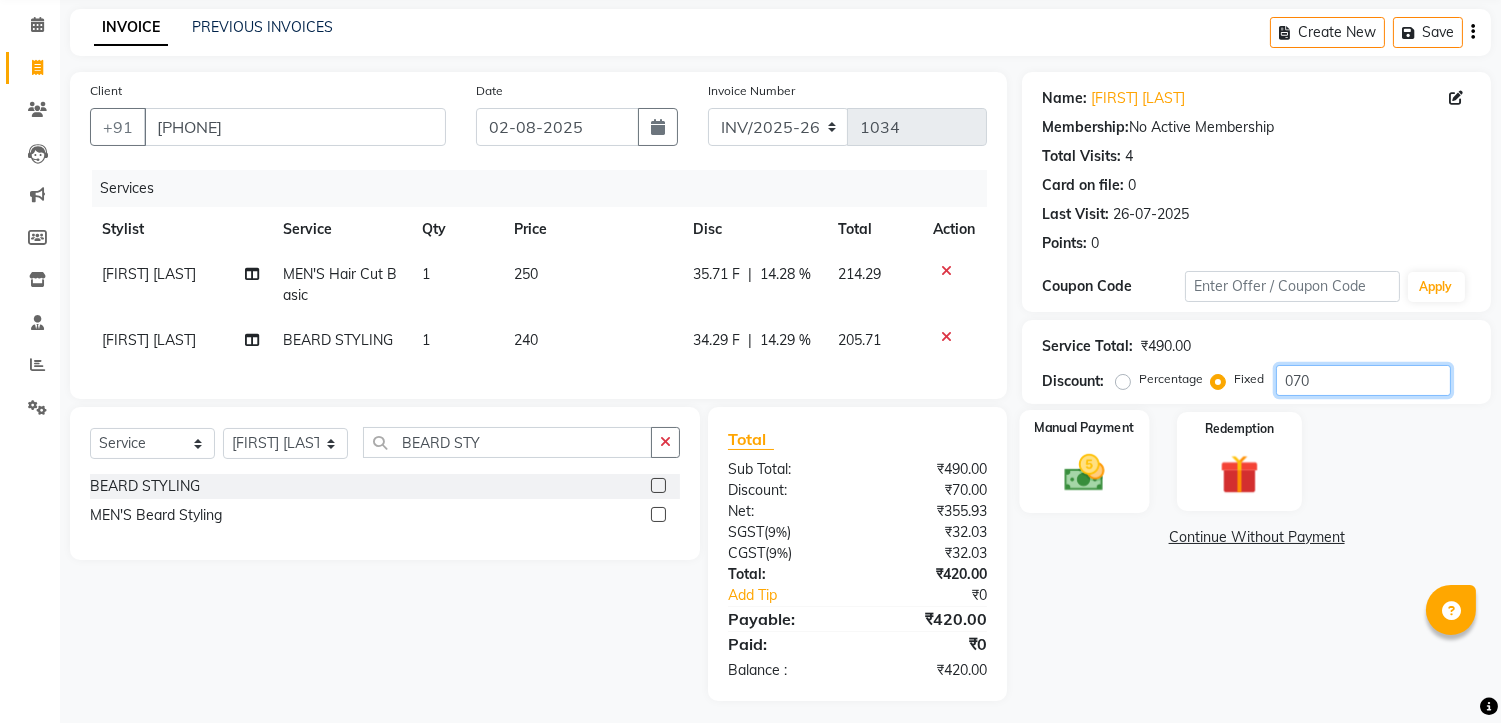 scroll, scrollTop: 102, scrollLeft: 0, axis: vertical 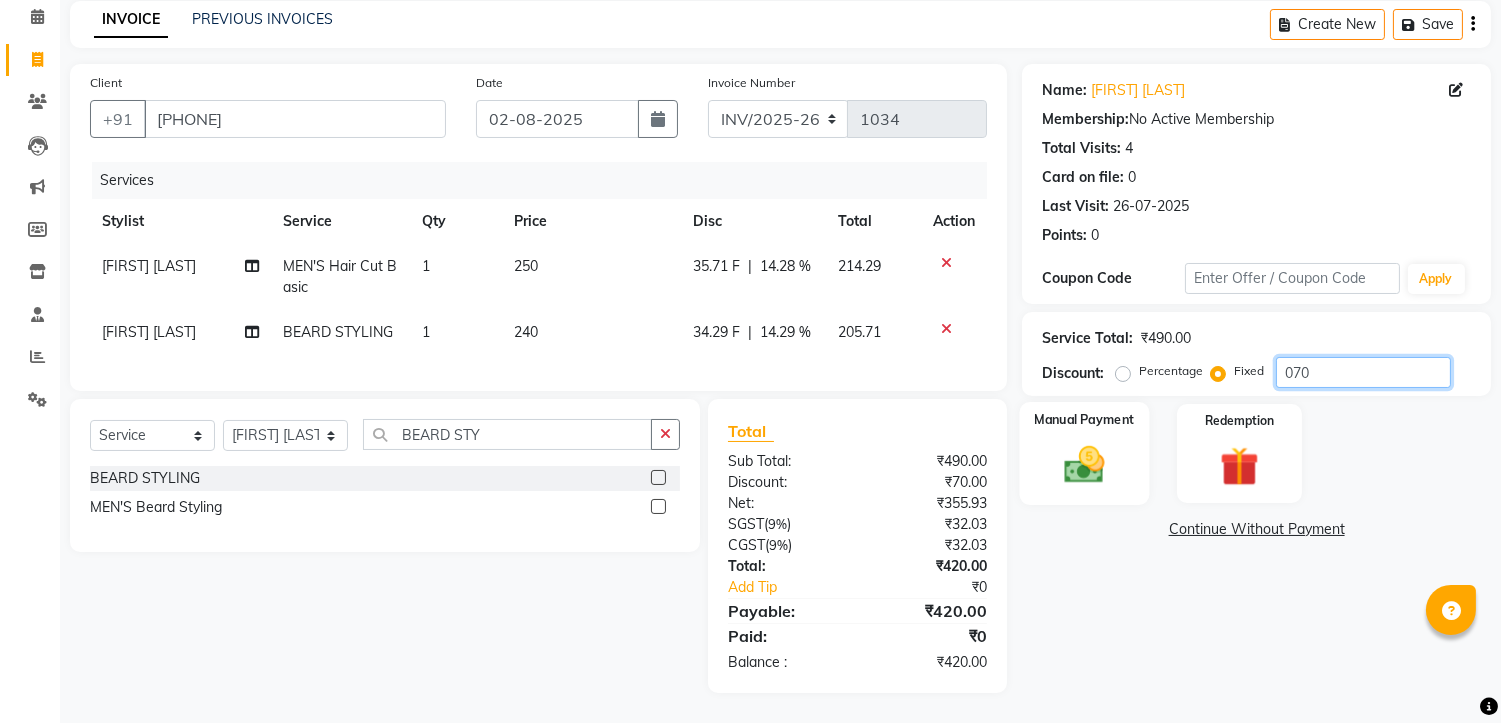 type on "070" 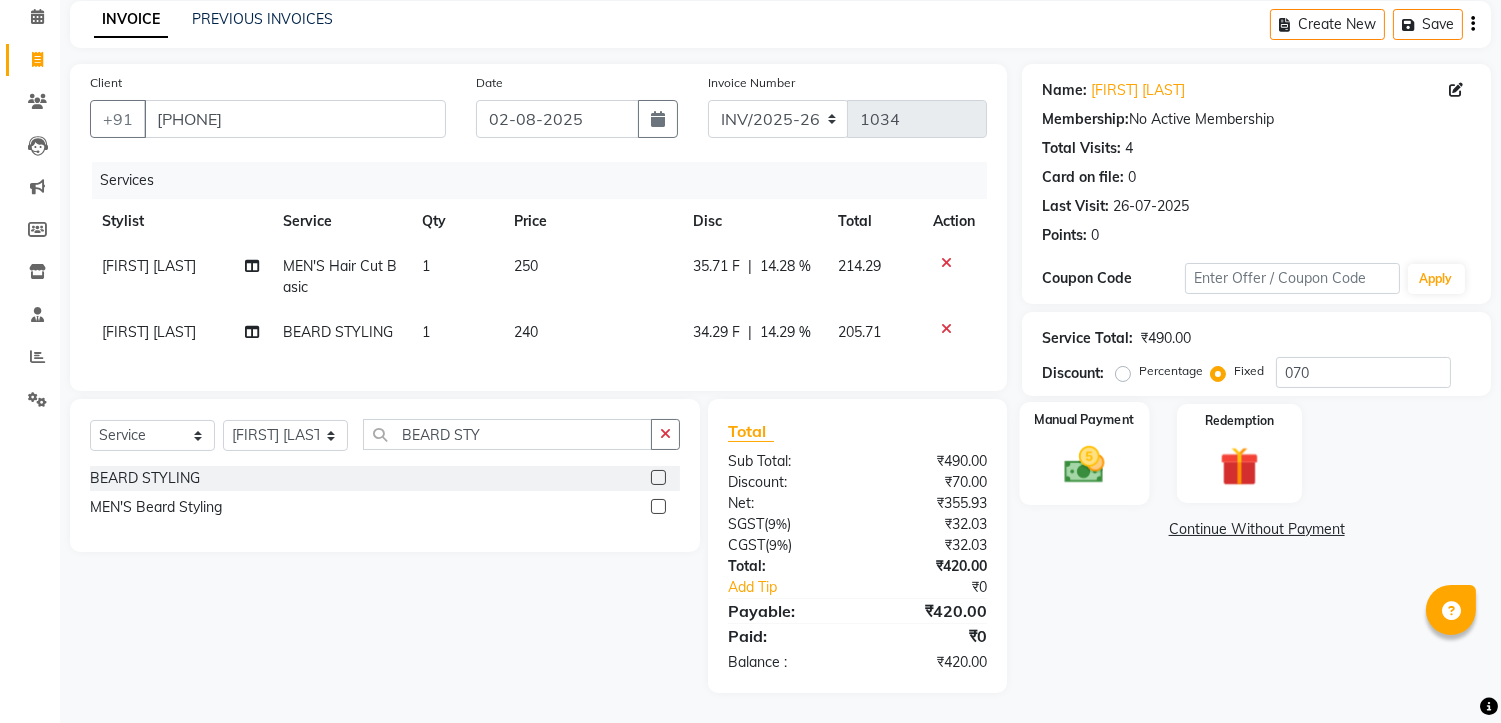 click 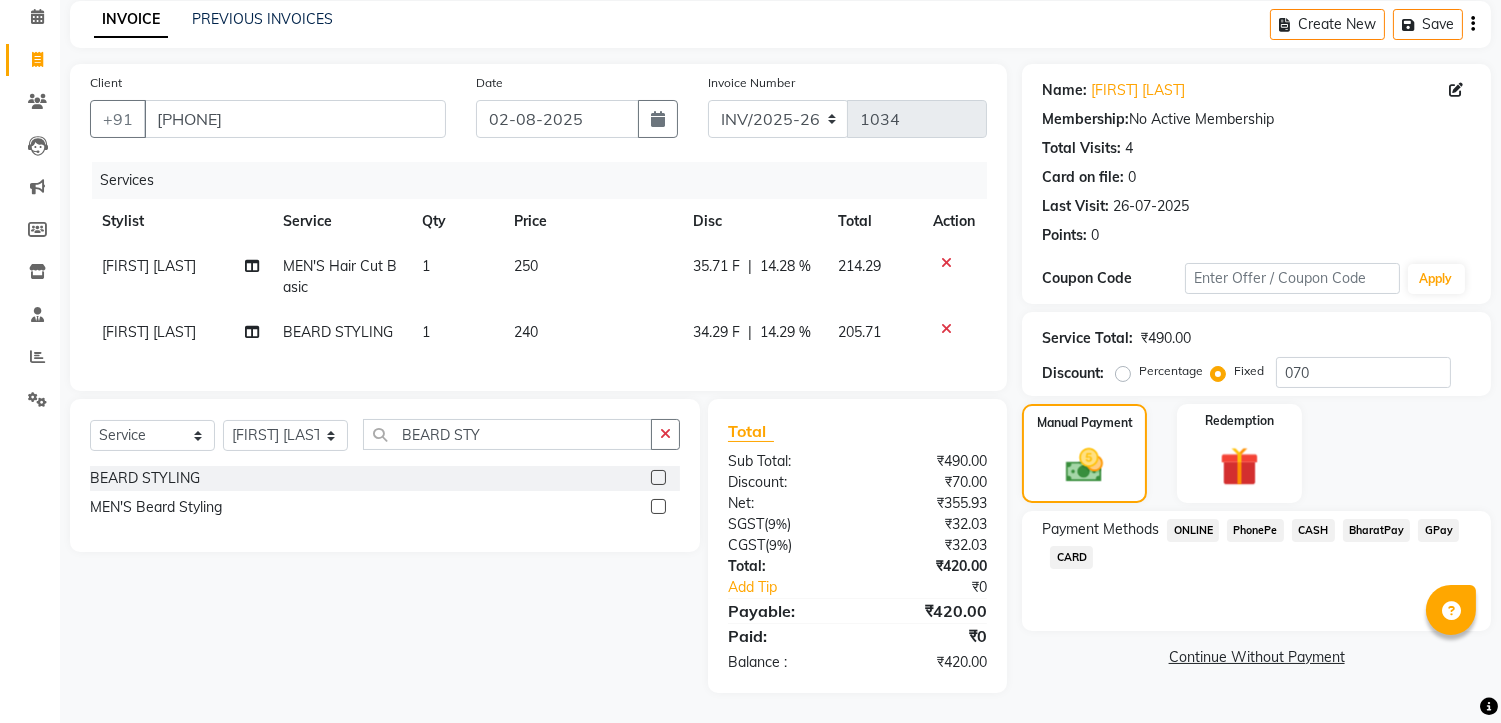 click on "PhonePe" 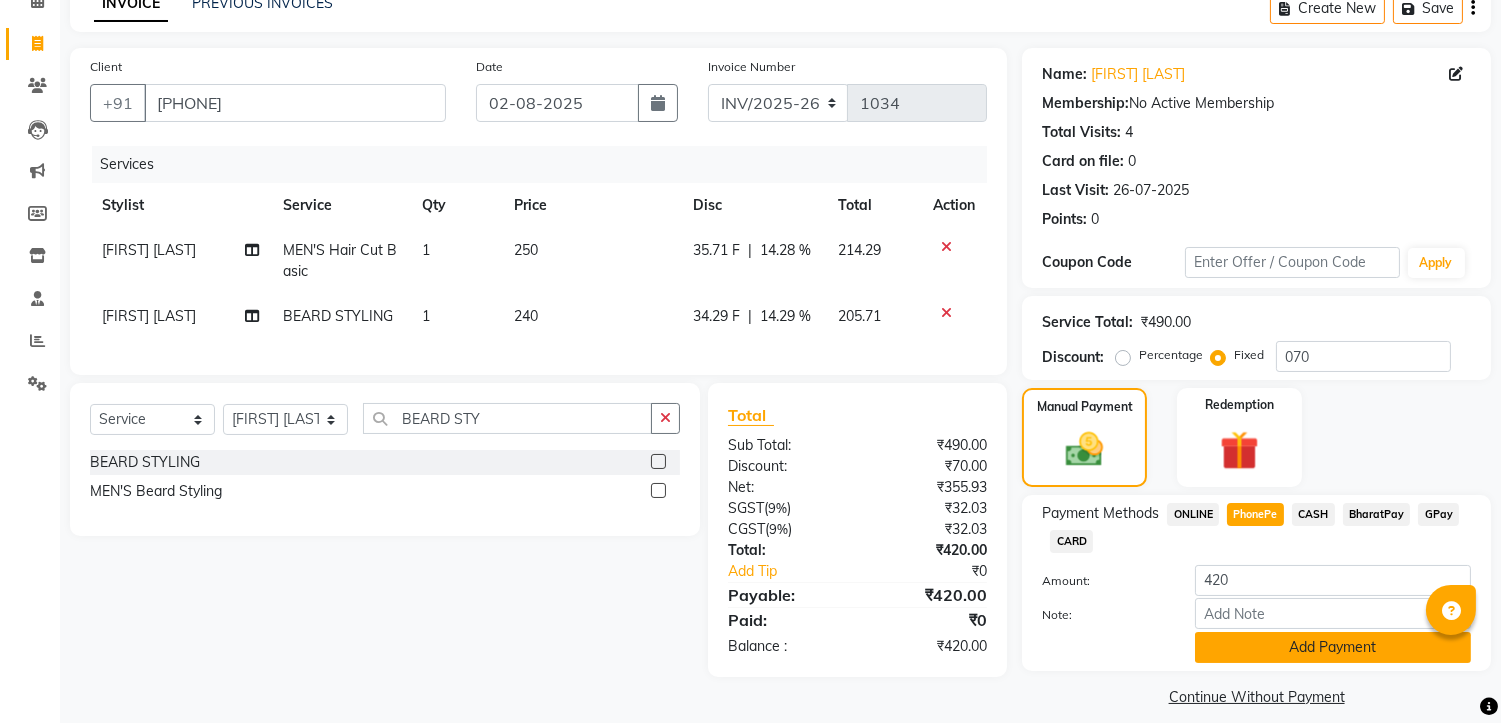 click on "Add Payment" 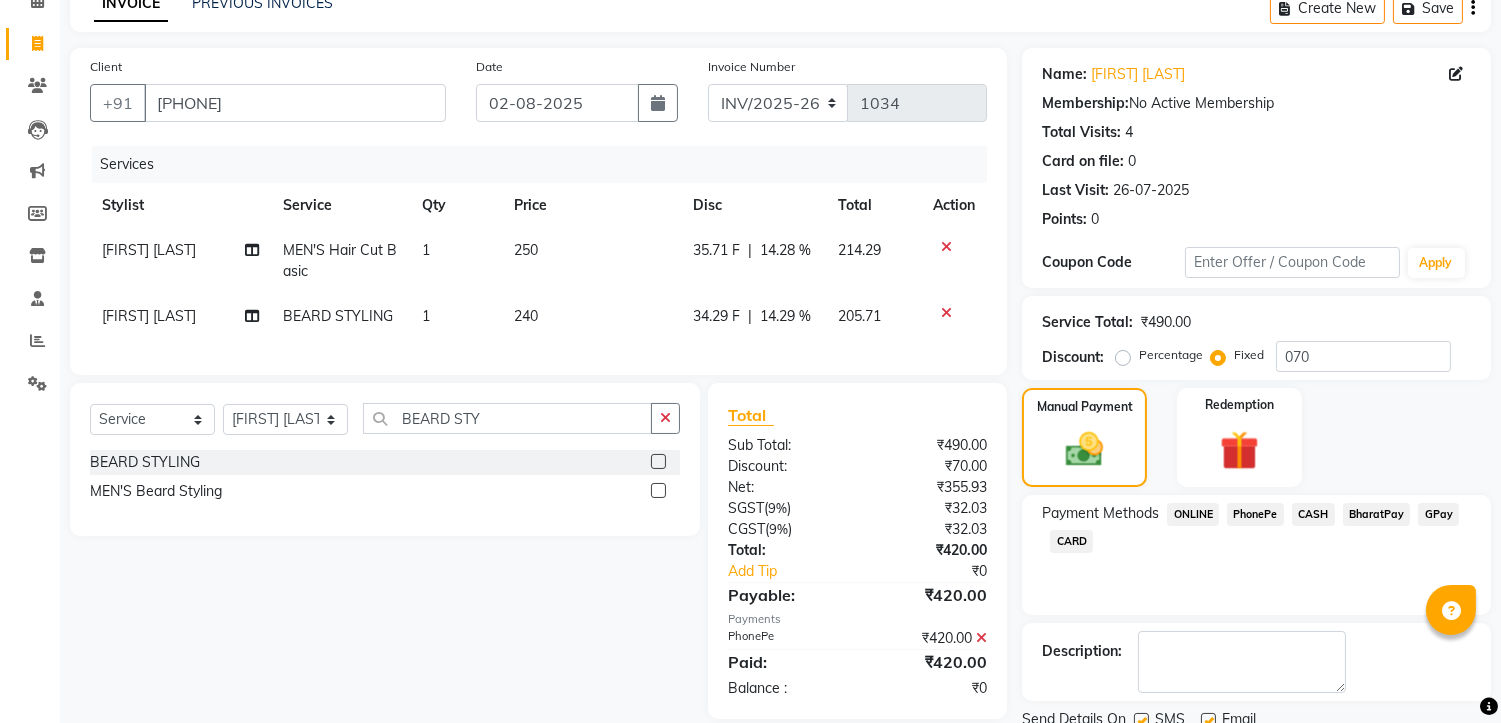 scroll, scrollTop: 176, scrollLeft: 0, axis: vertical 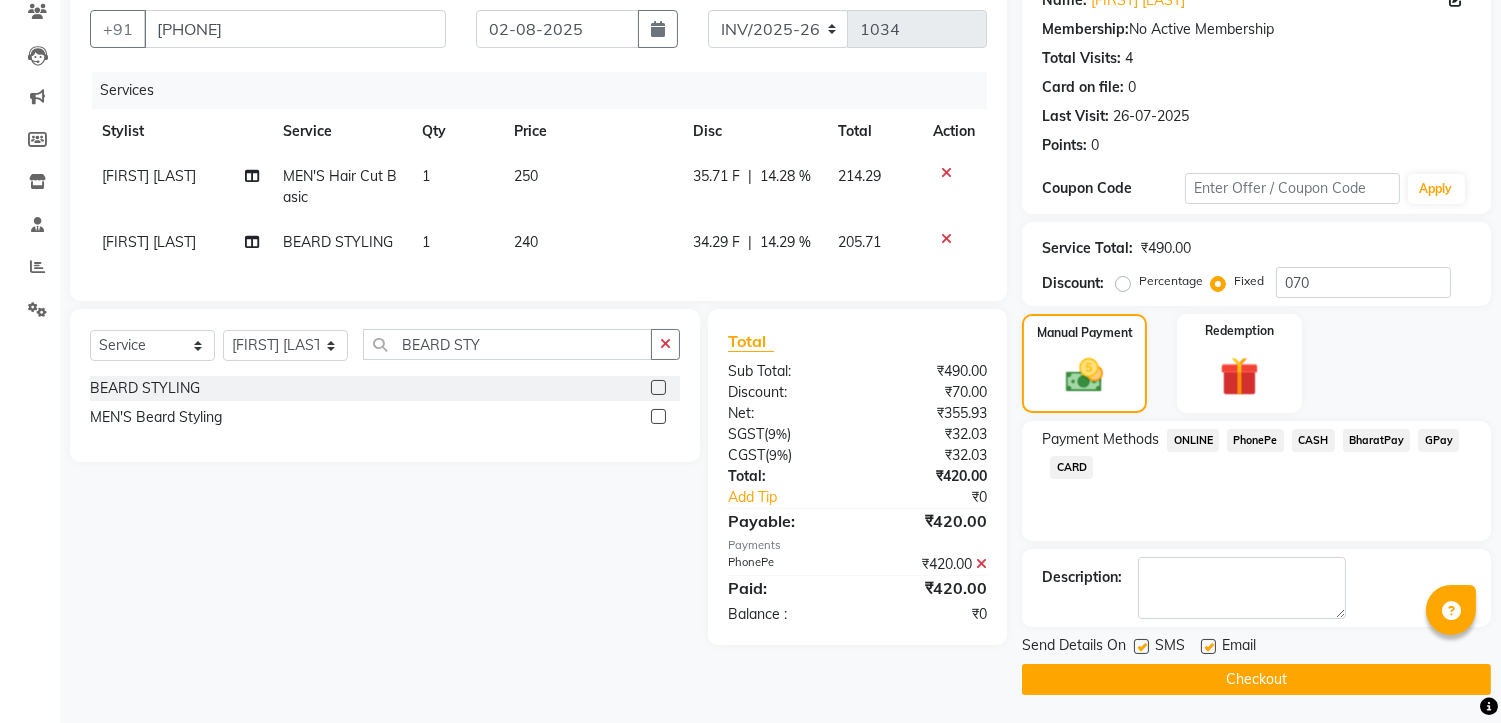 click on "Checkout" 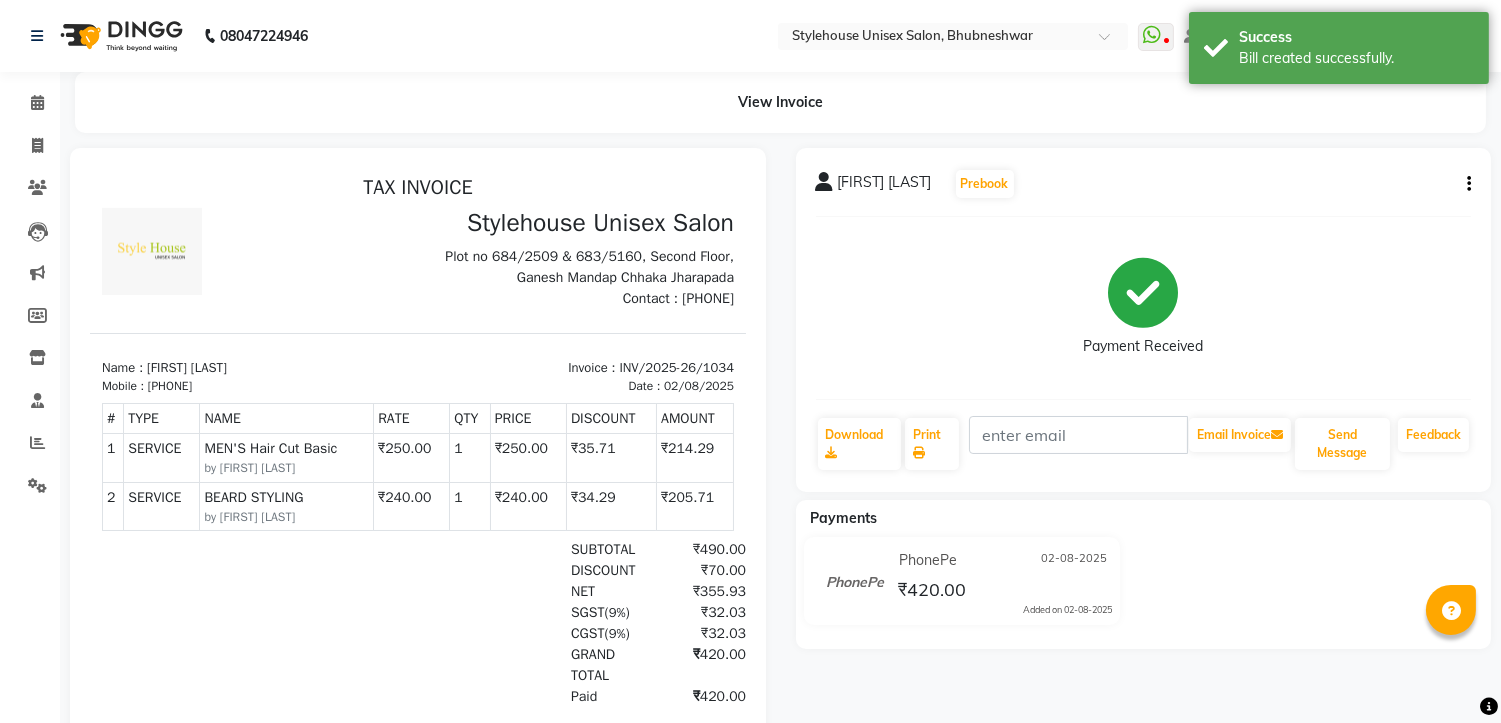 scroll, scrollTop: 0, scrollLeft: 0, axis: both 